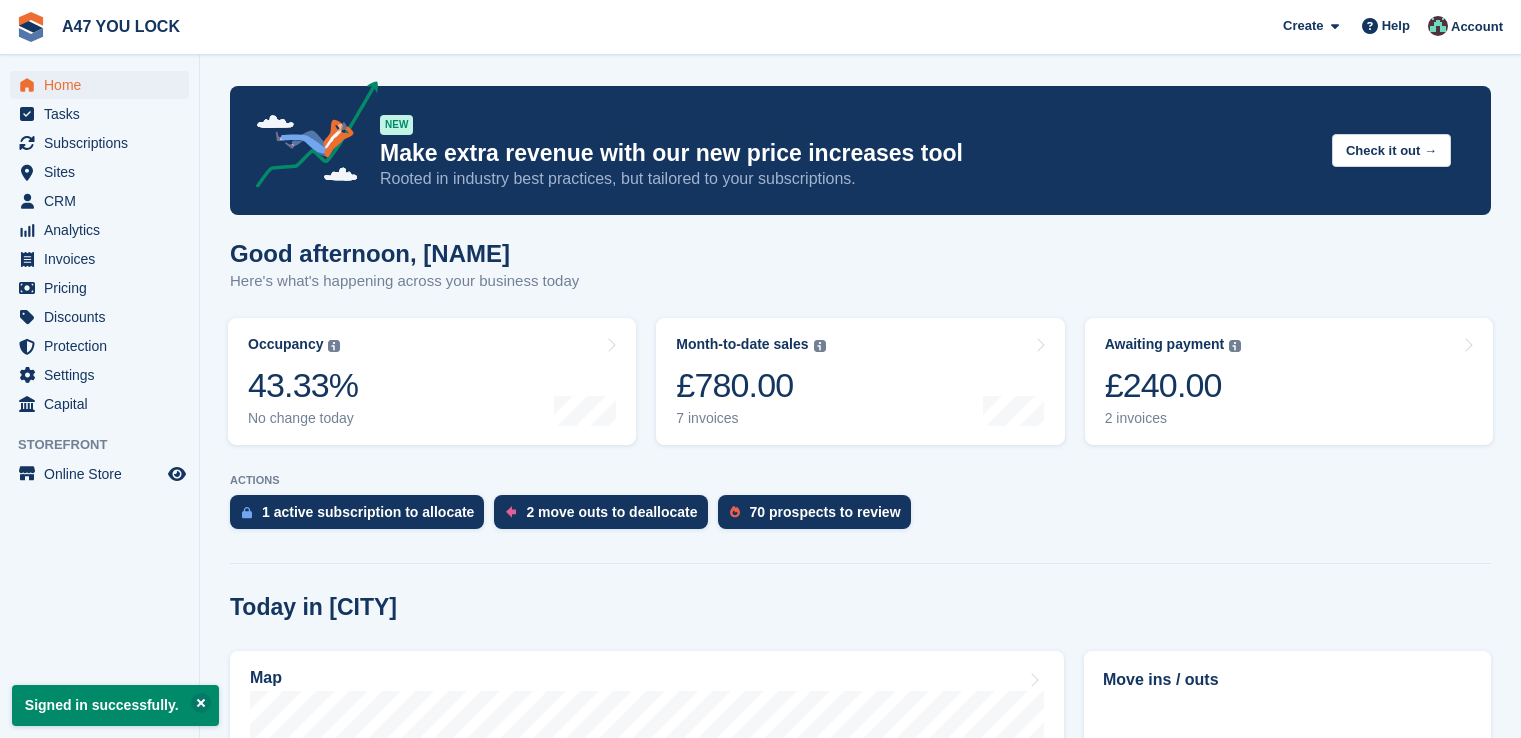 scroll, scrollTop: 0, scrollLeft: 0, axis: both 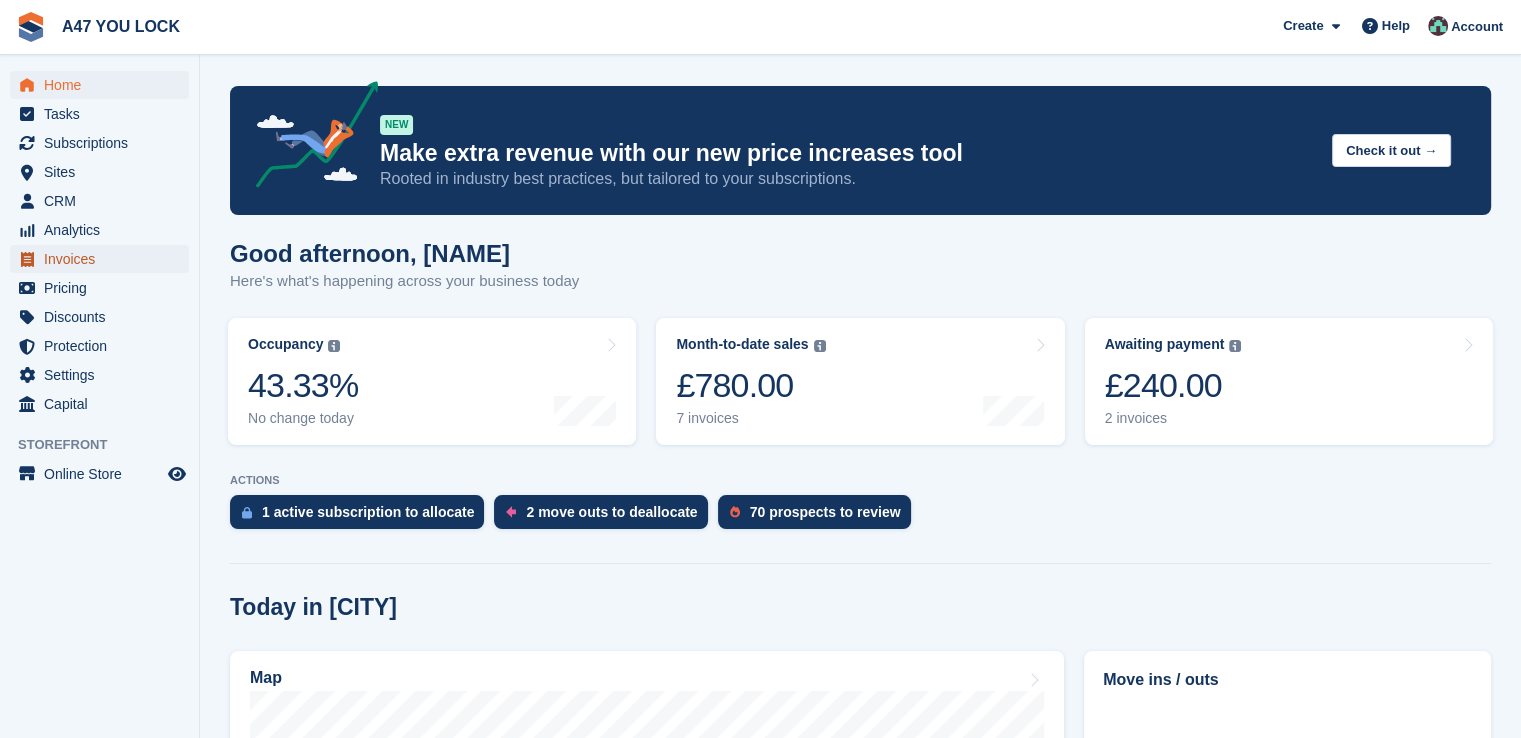 click on "Invoices" at bounding box center (104, 259) 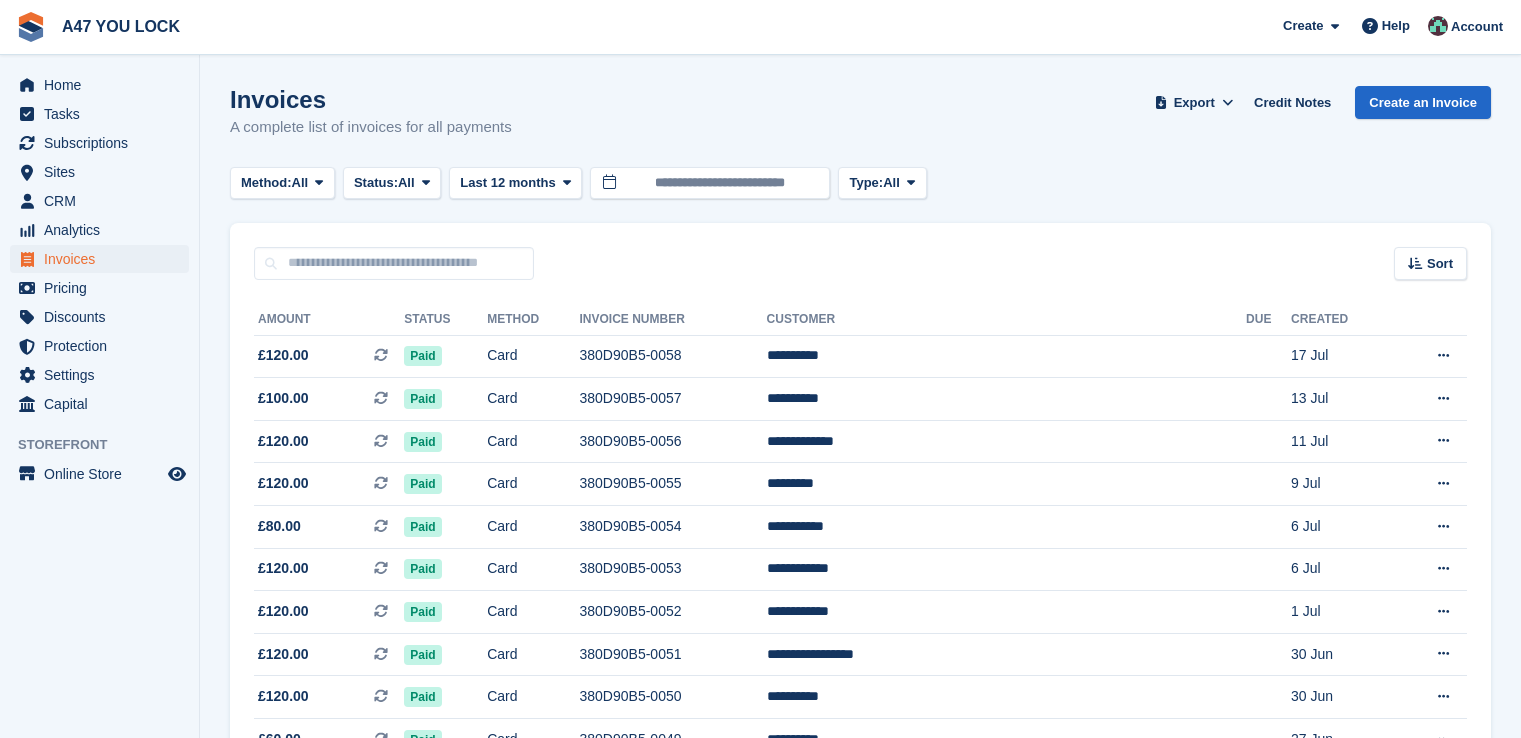 scroll, scrollTop: 0, scrollLeft: 0, axis: both 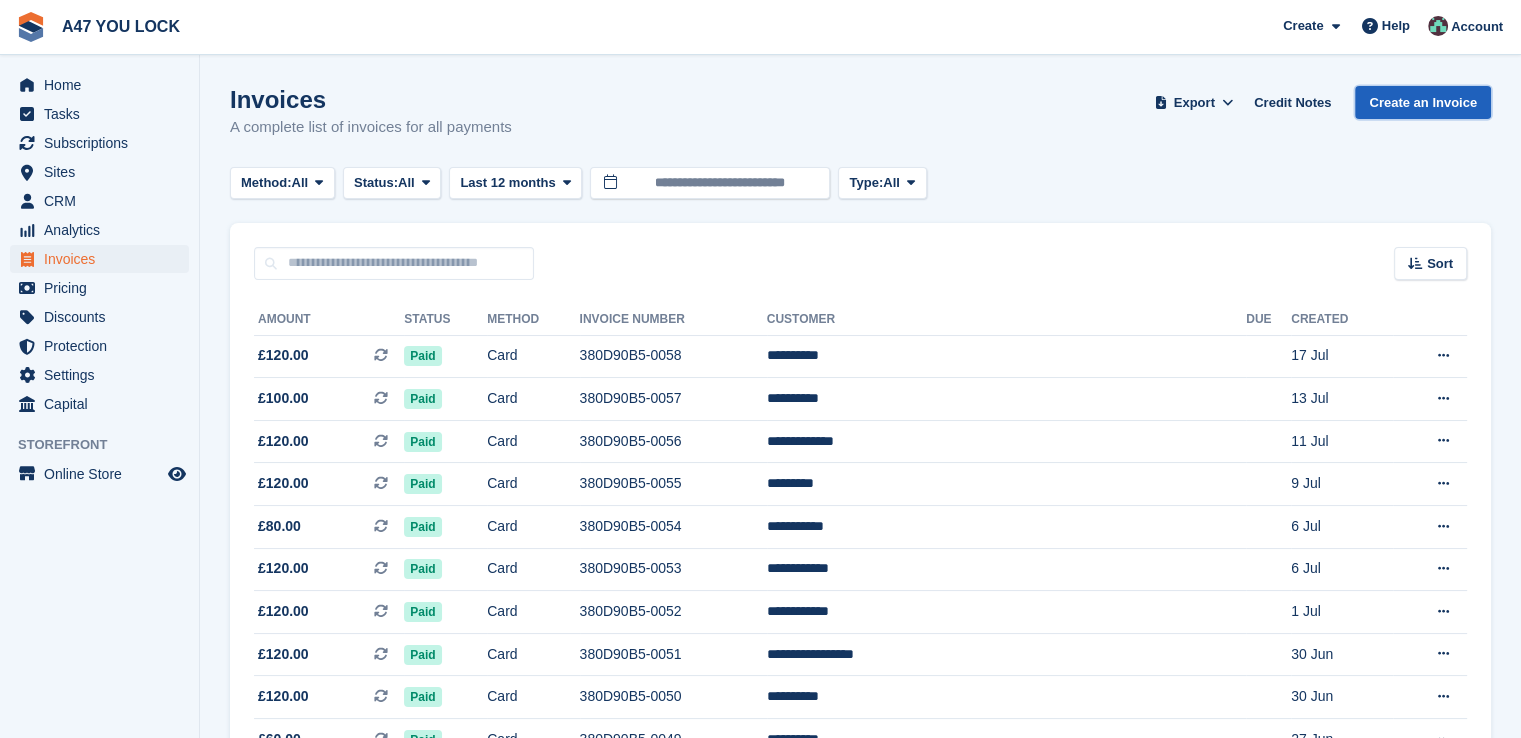 click on "Create an Invoice" at bounding box center [1423, 102] 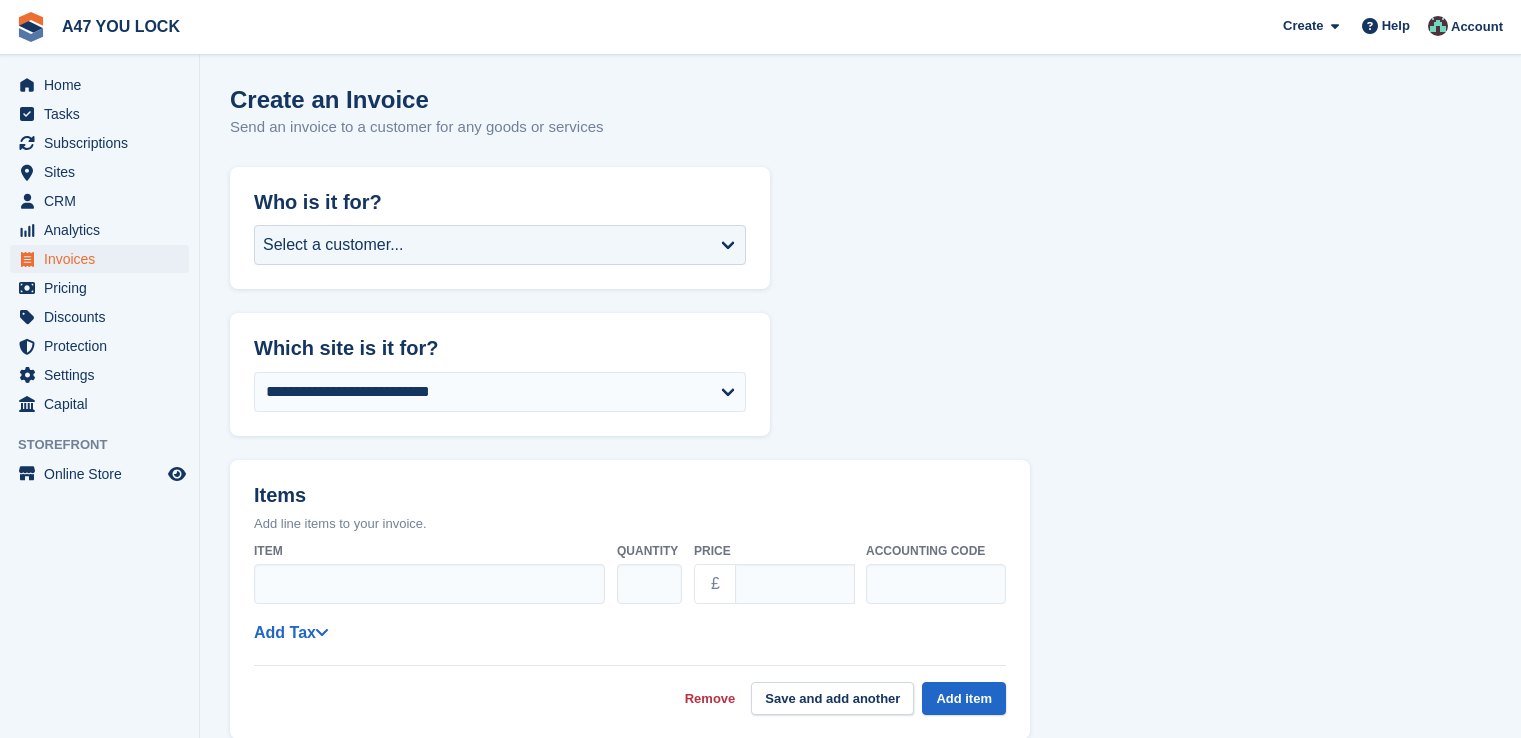 scroll, scrollTop: 0, scrollLeft: 0, axis: both 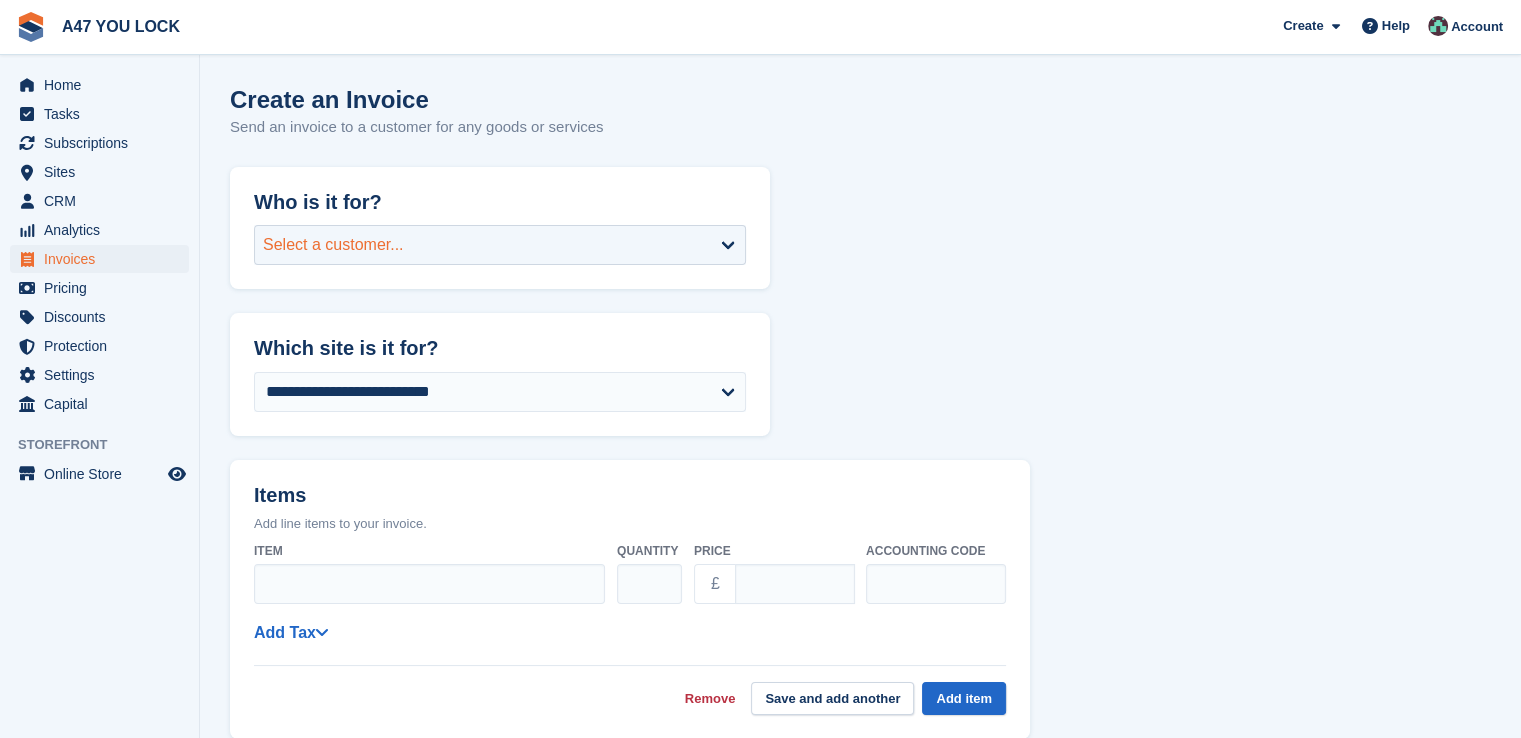 click on "Select a customer..." at bounding box center [500, 245] 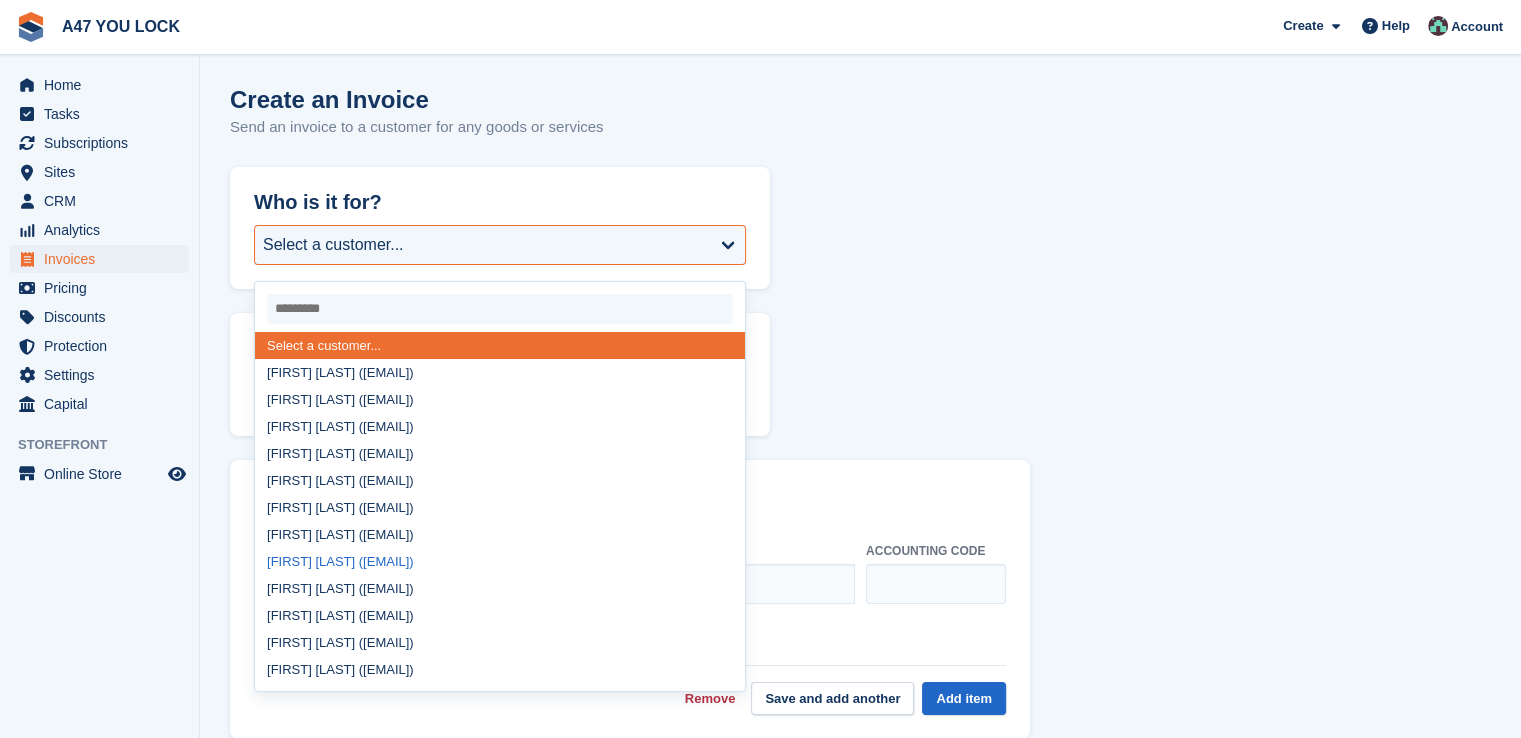 click on "Lauren Doss (dossled@icloud.com)" at bounding box center [500, 561] 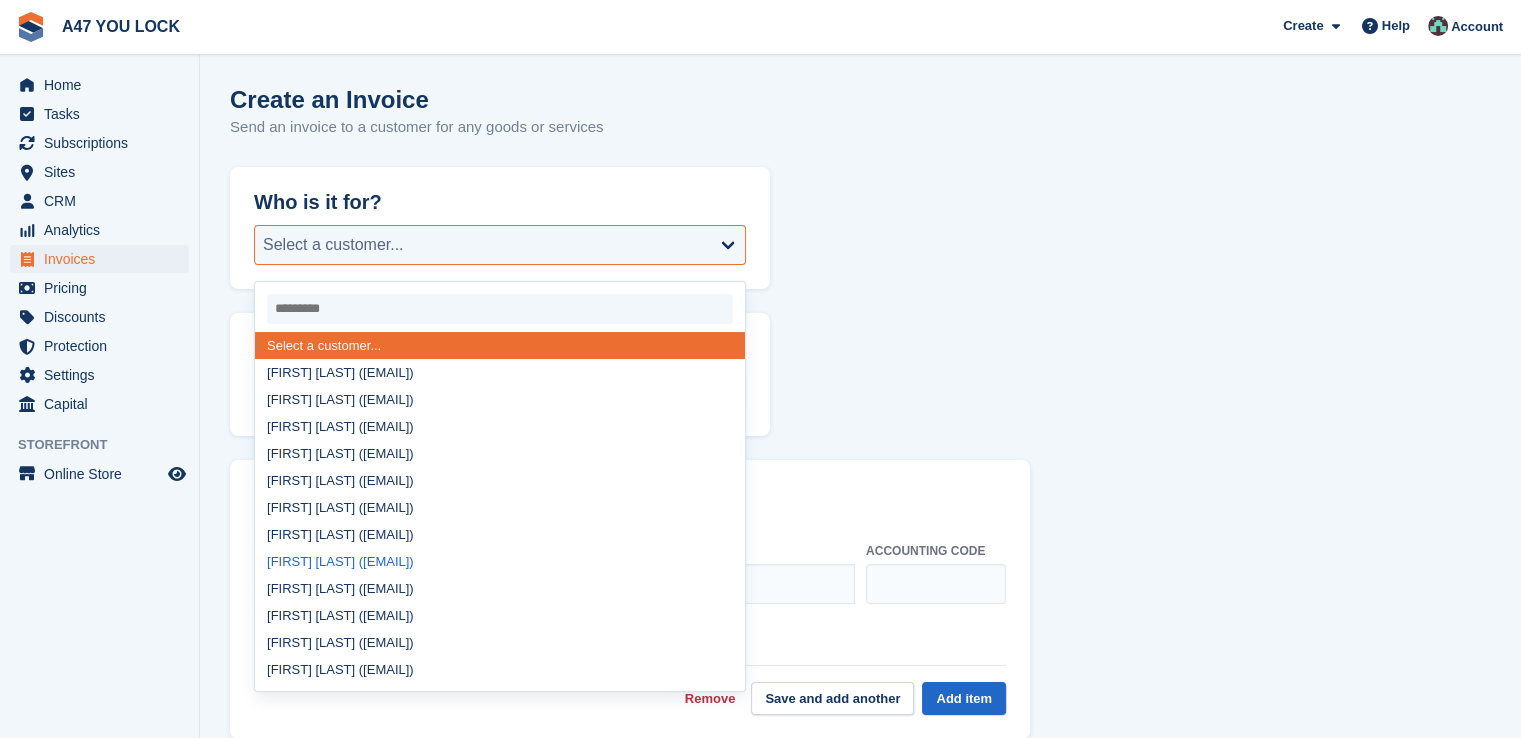 select on "******" 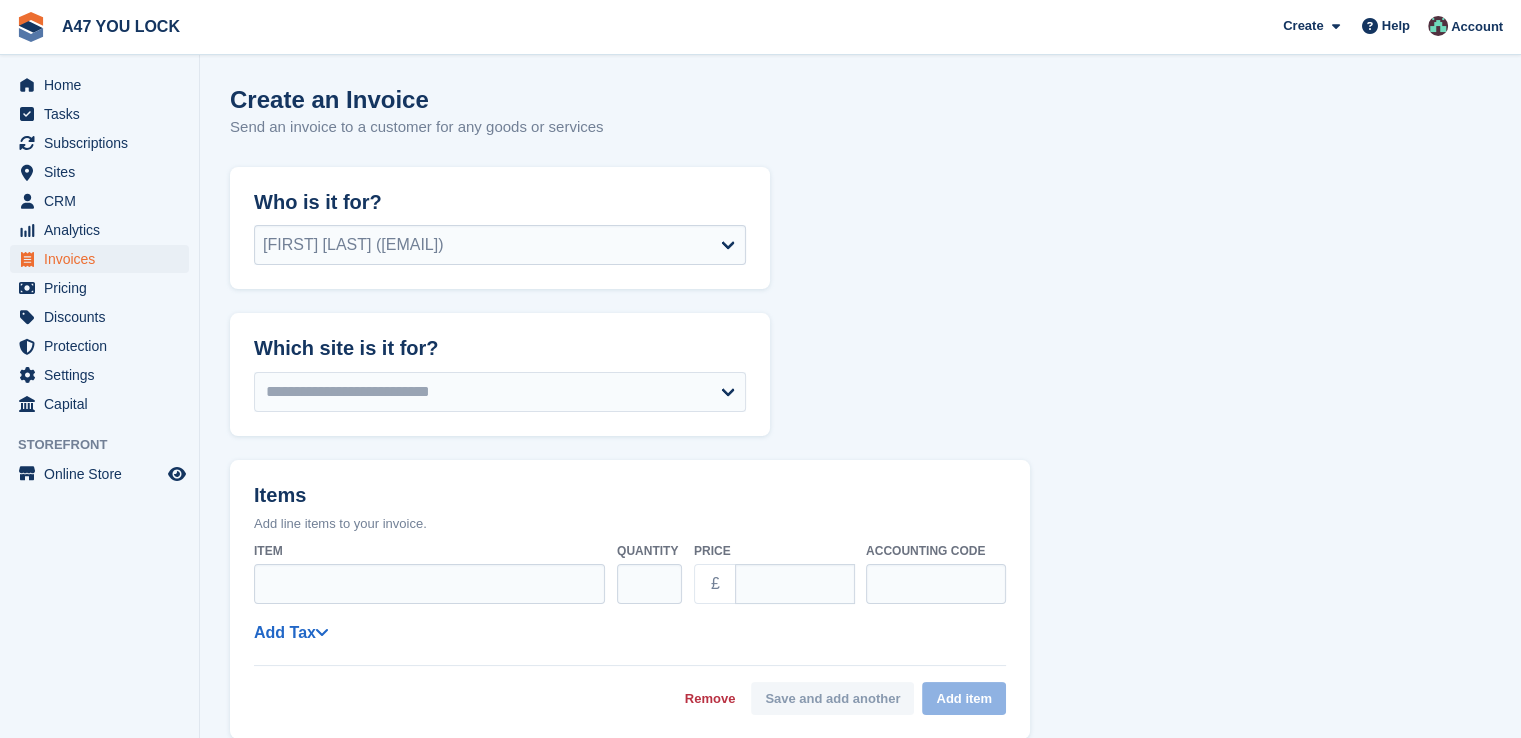 select on "******" 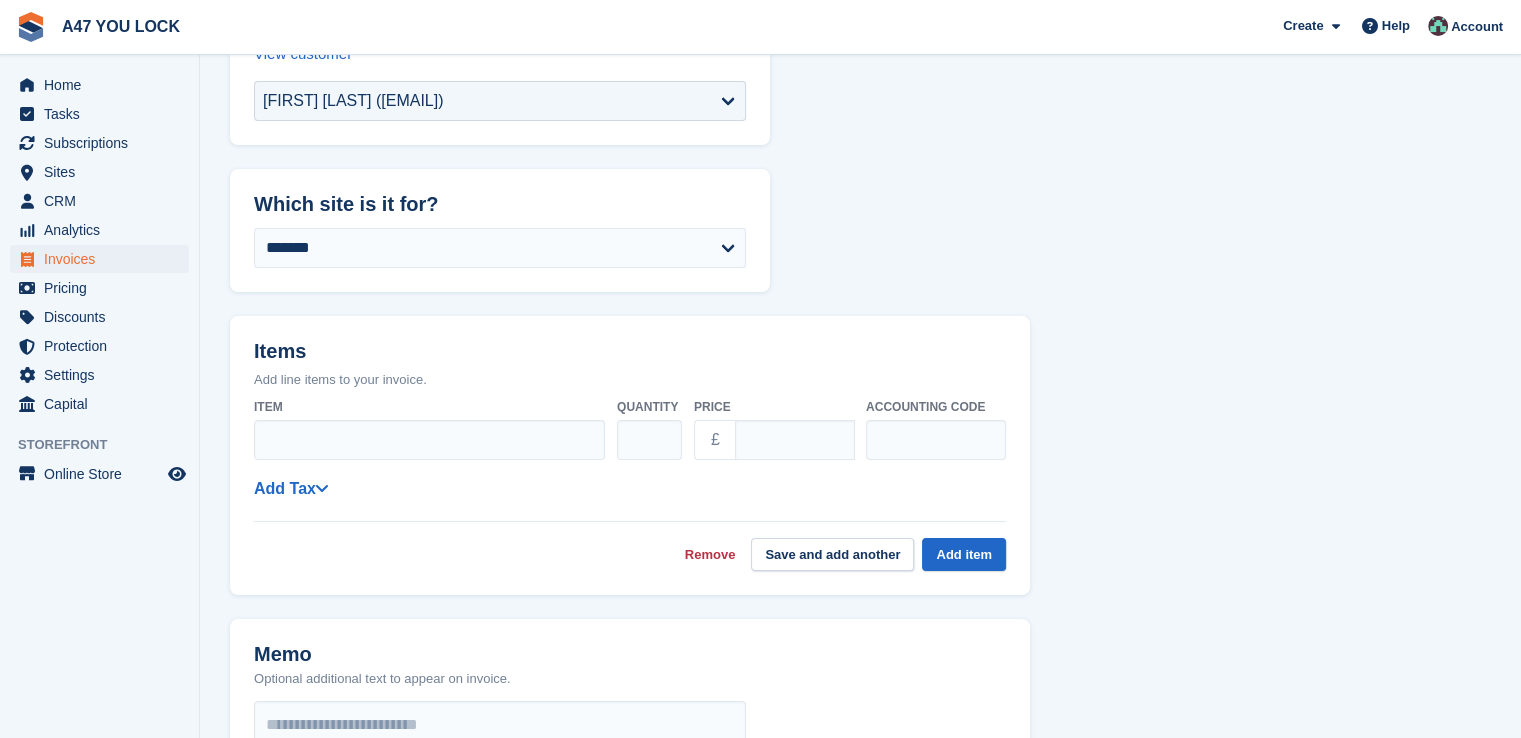scroll, scrollTop: 320, scrollLeft: 0, axis: vertical 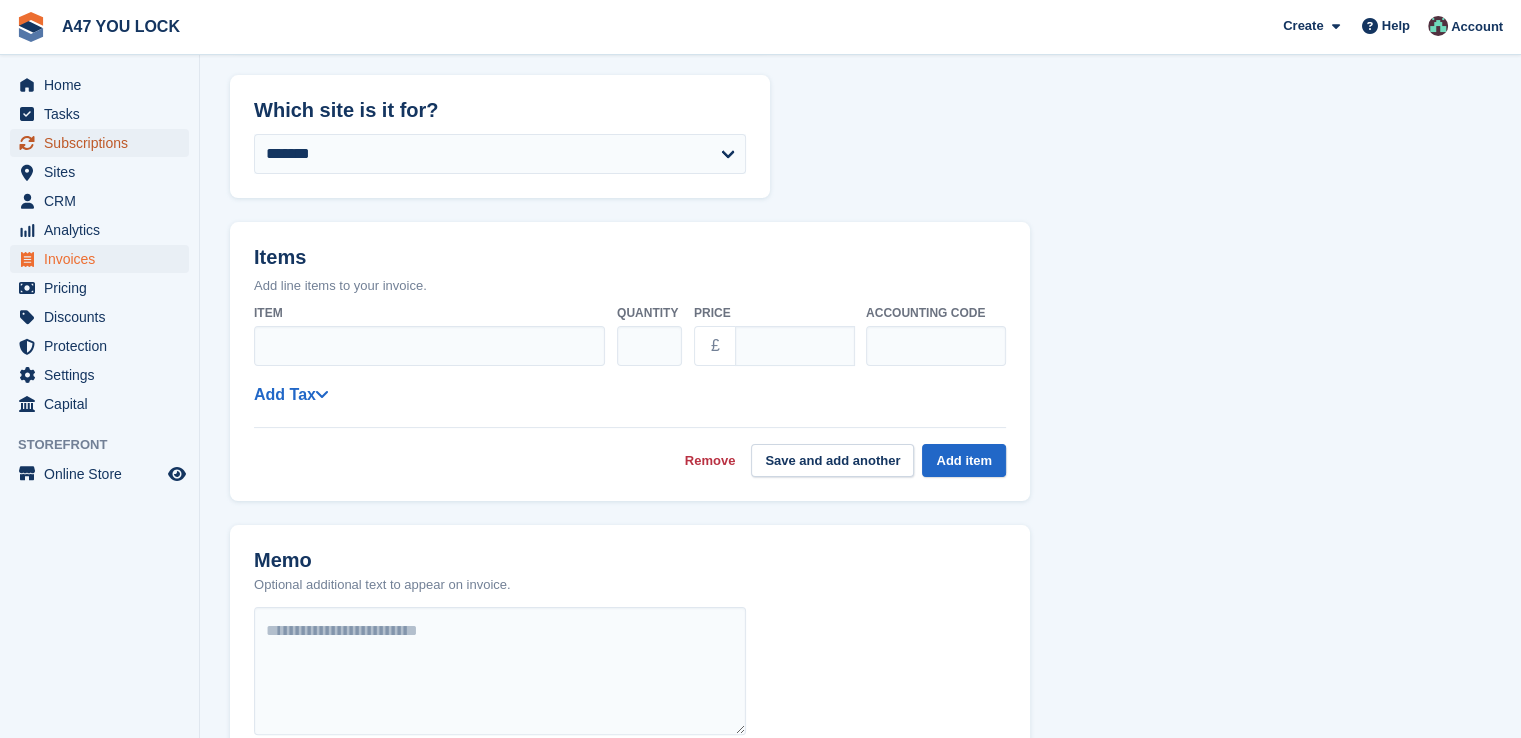 click on "Subscriptions" at bounding box center (104, 143) 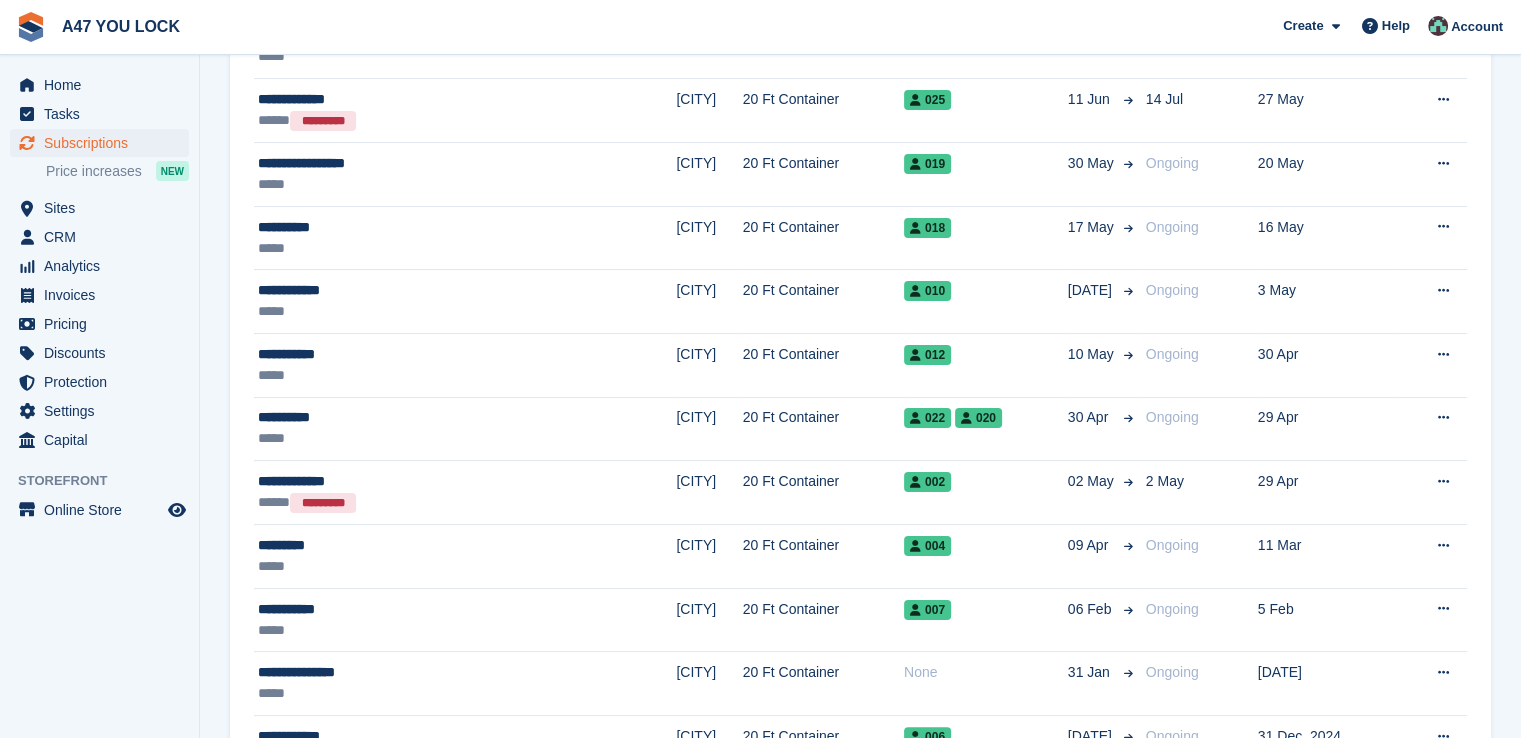 scroll, scrollTop: 0, scrollLeft: 0, axis: both 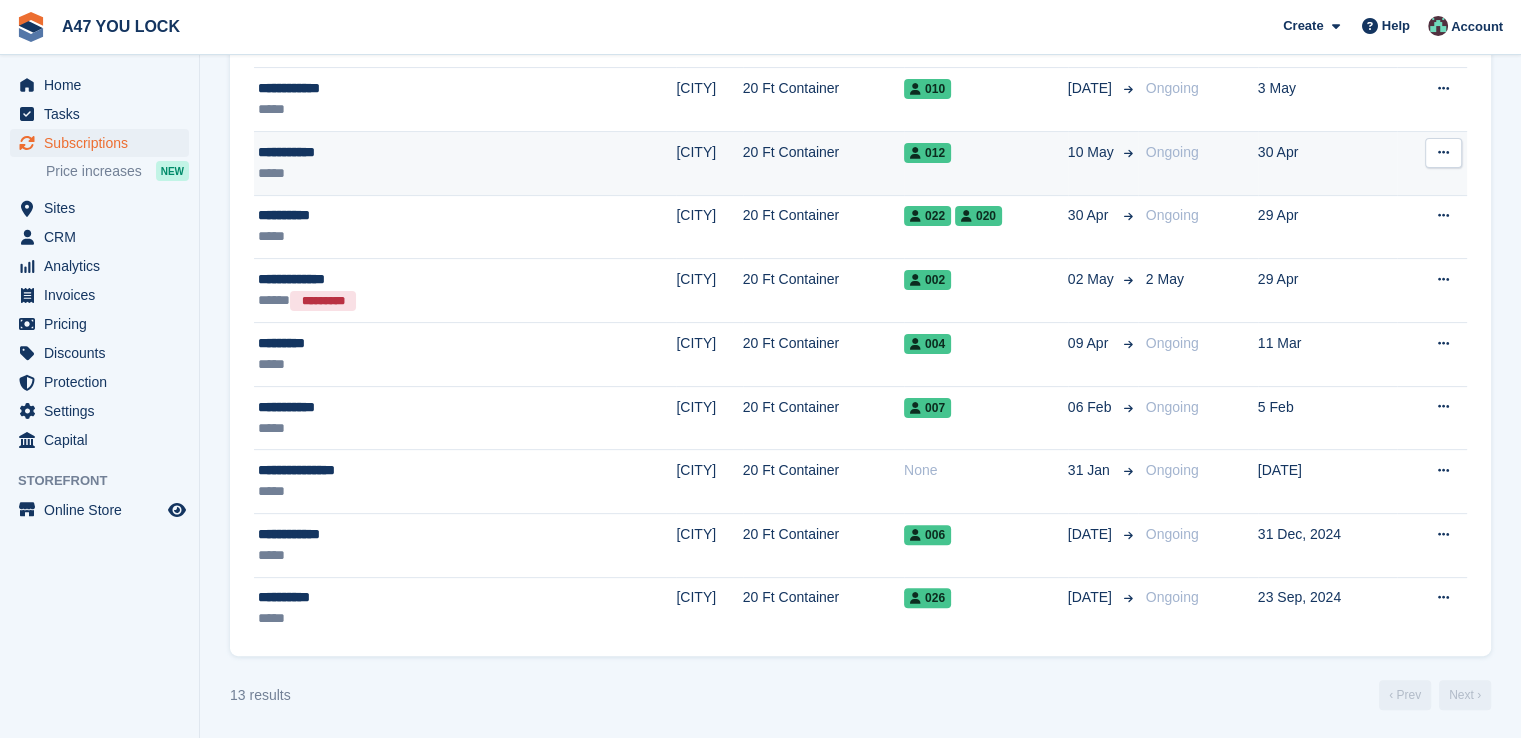click on "**********" at bounding box center (382, 152) 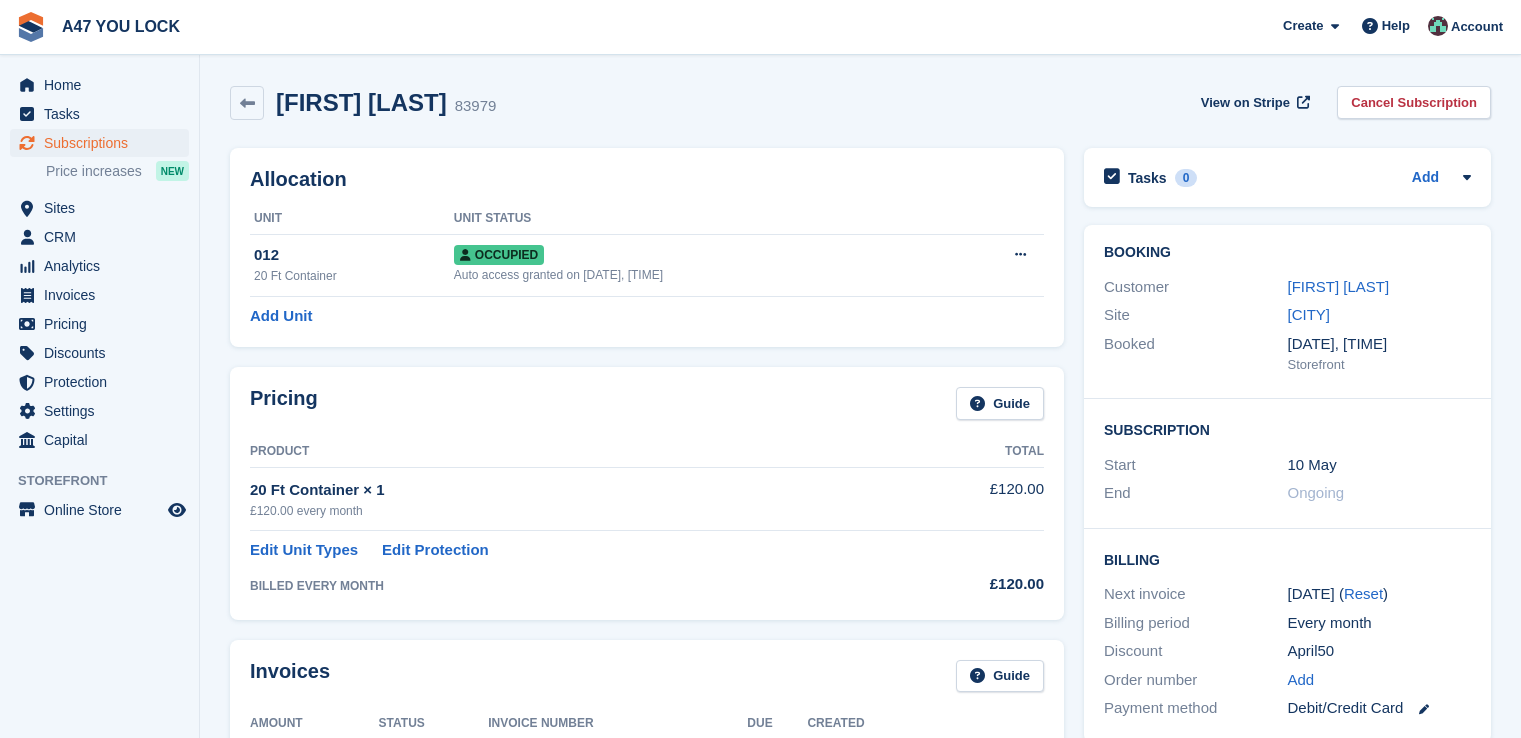 scroll, scrollTop: 0, scrollLeft: 0, axis: both 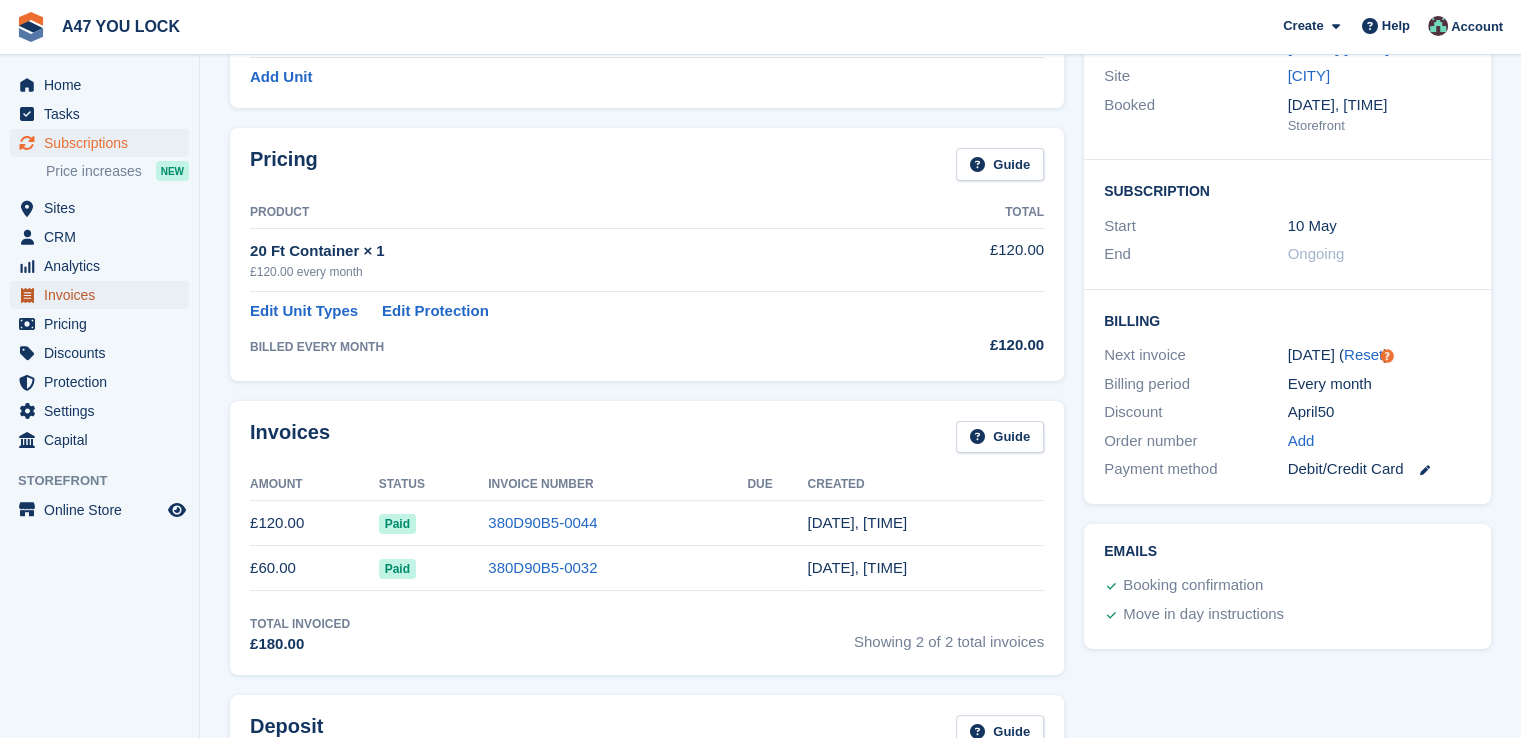 click on "Invoices" at bounding box center [104, 295] 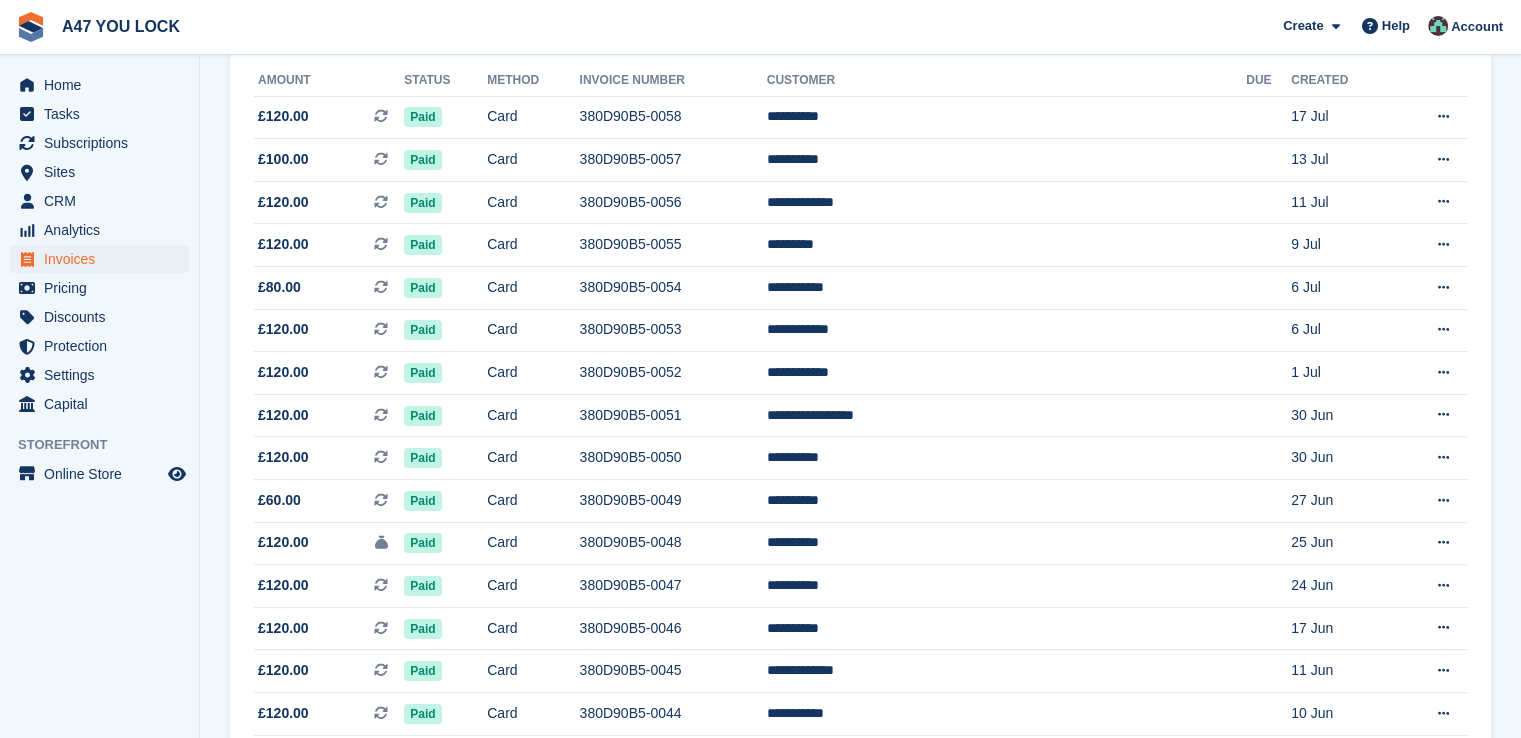 scroll, scrollTop: 0, scrollLeft: 0, axis: both 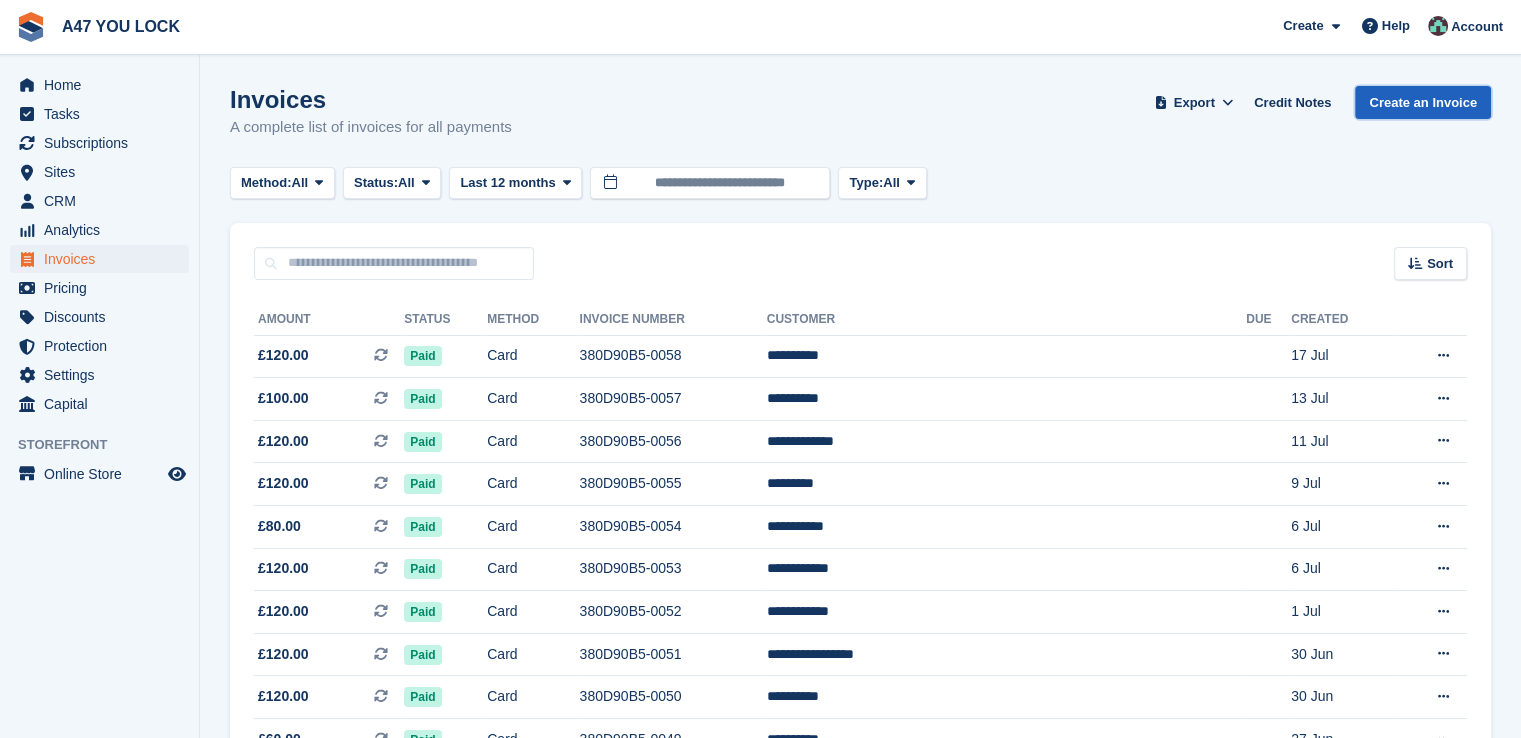 click on "Create an Invoice" at bounding box center (1423, 102) 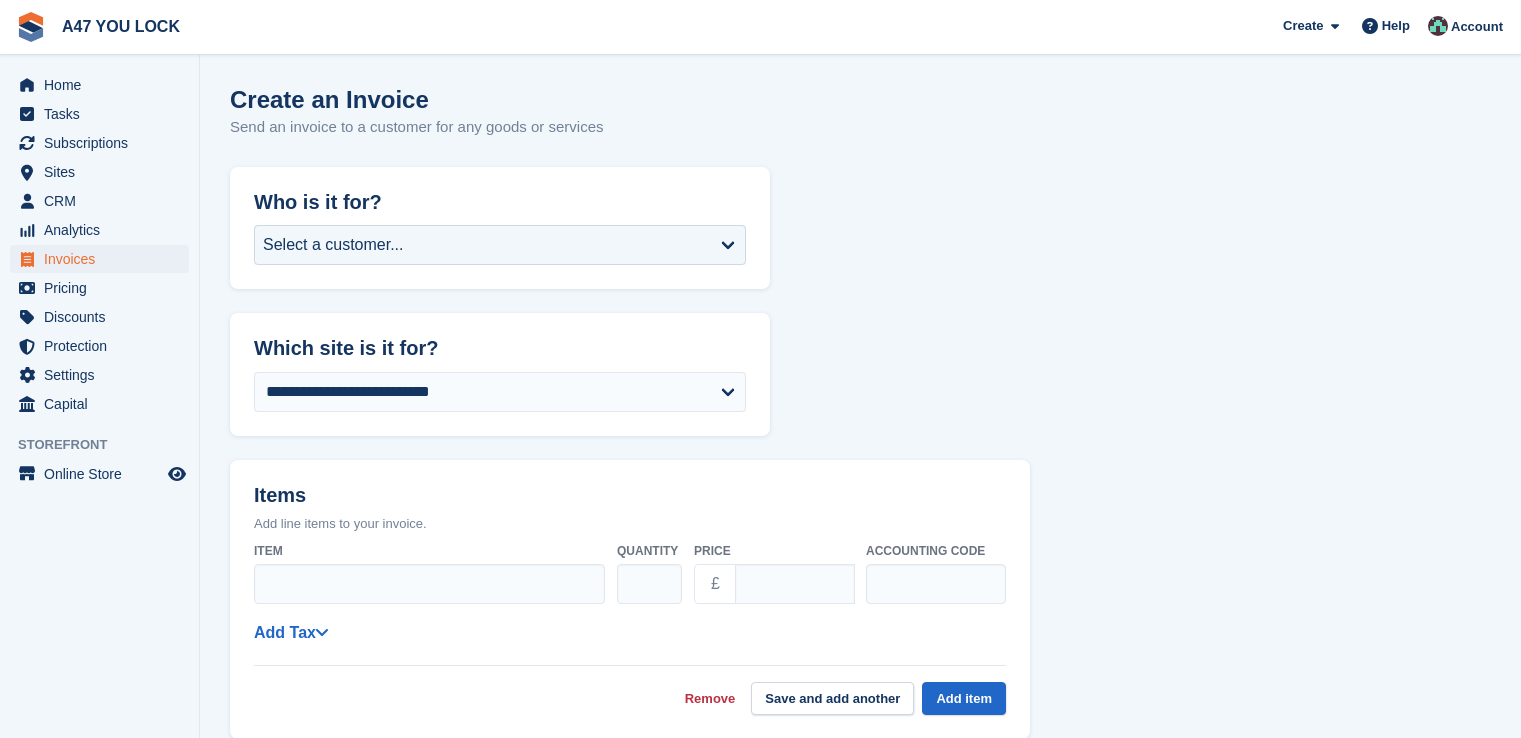 scroll, scrollTop: 0, scrollLeft: 0, axis: both 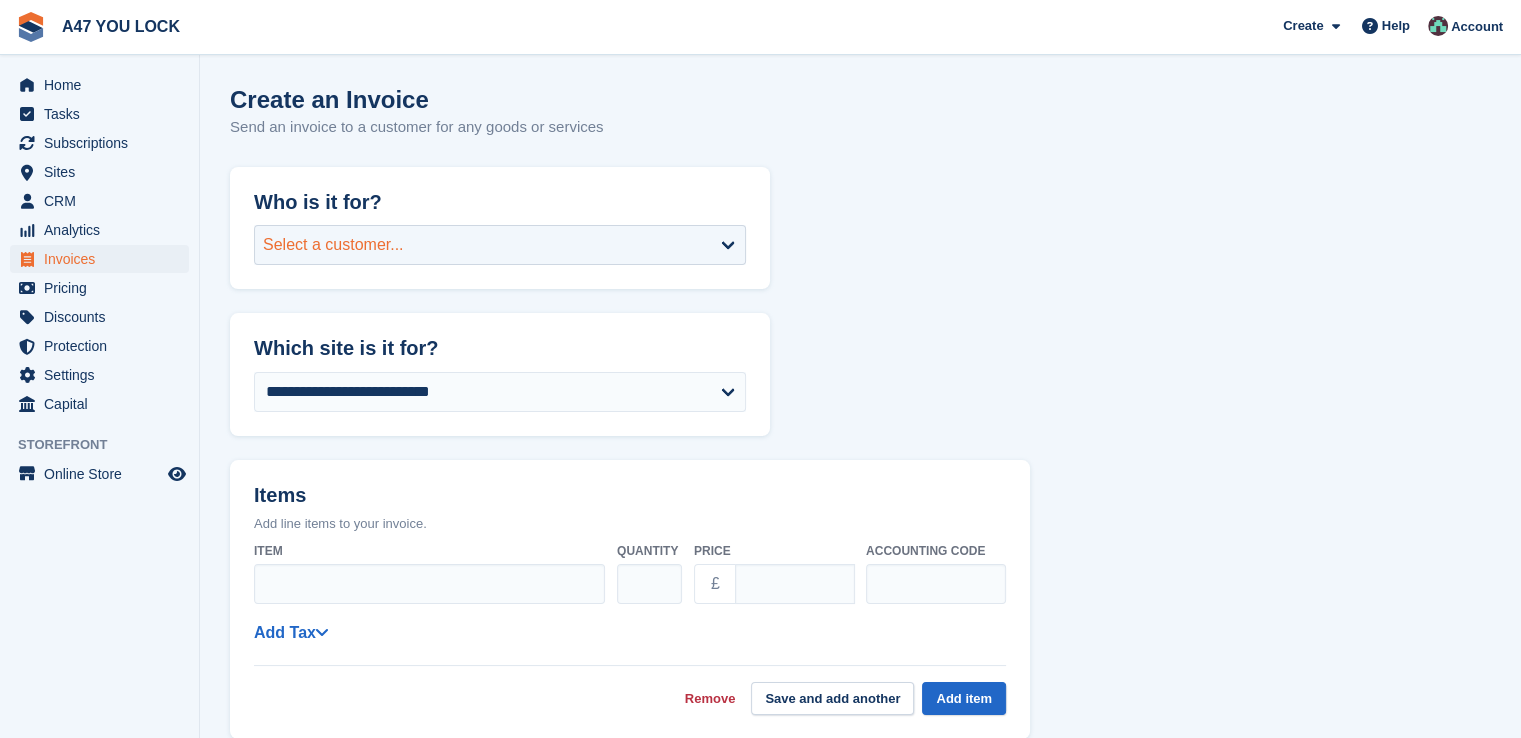 click on "Select a customer..." at bounding box center (500, 245) 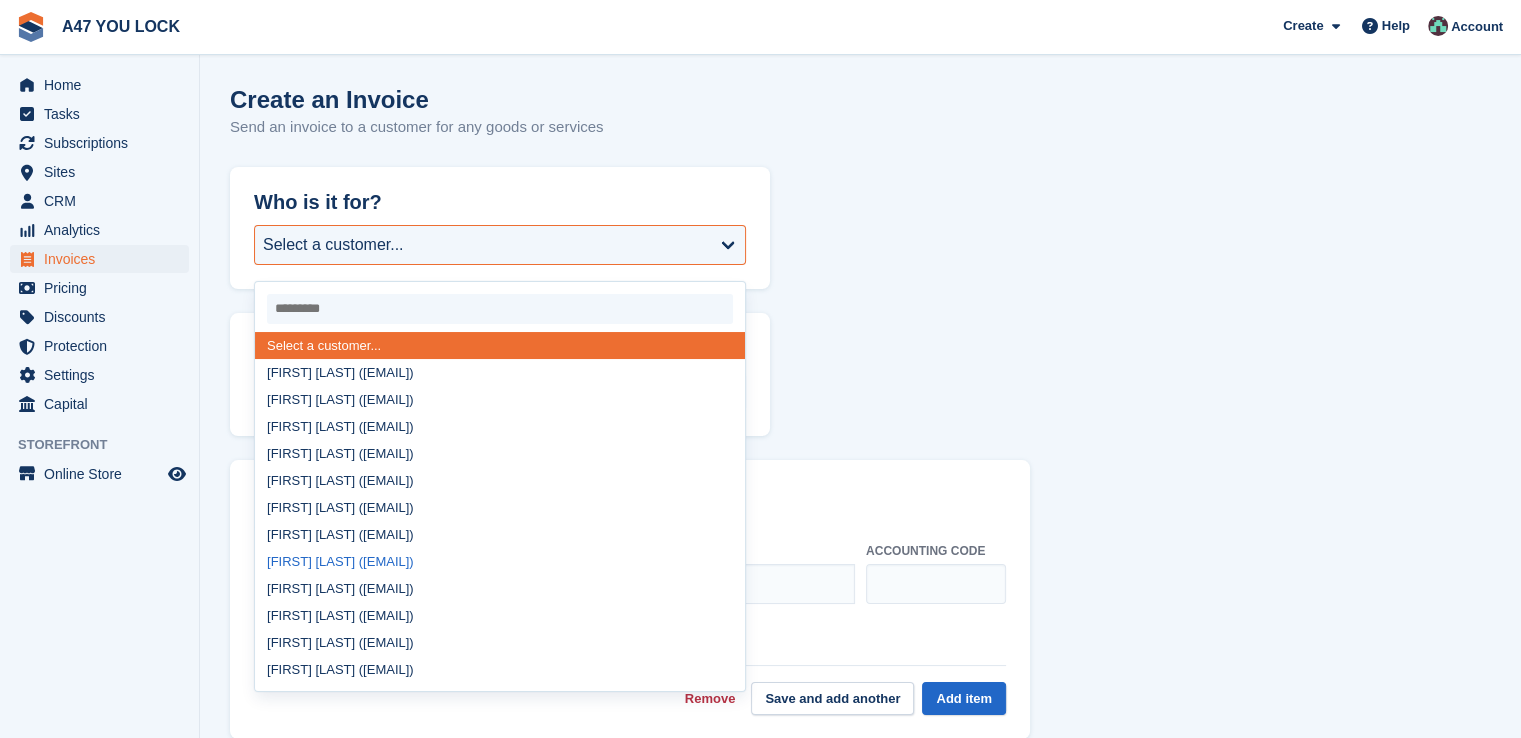 click on "[FIRST] [LAST] ([EMAIL])" at bounding box center [500, 561] 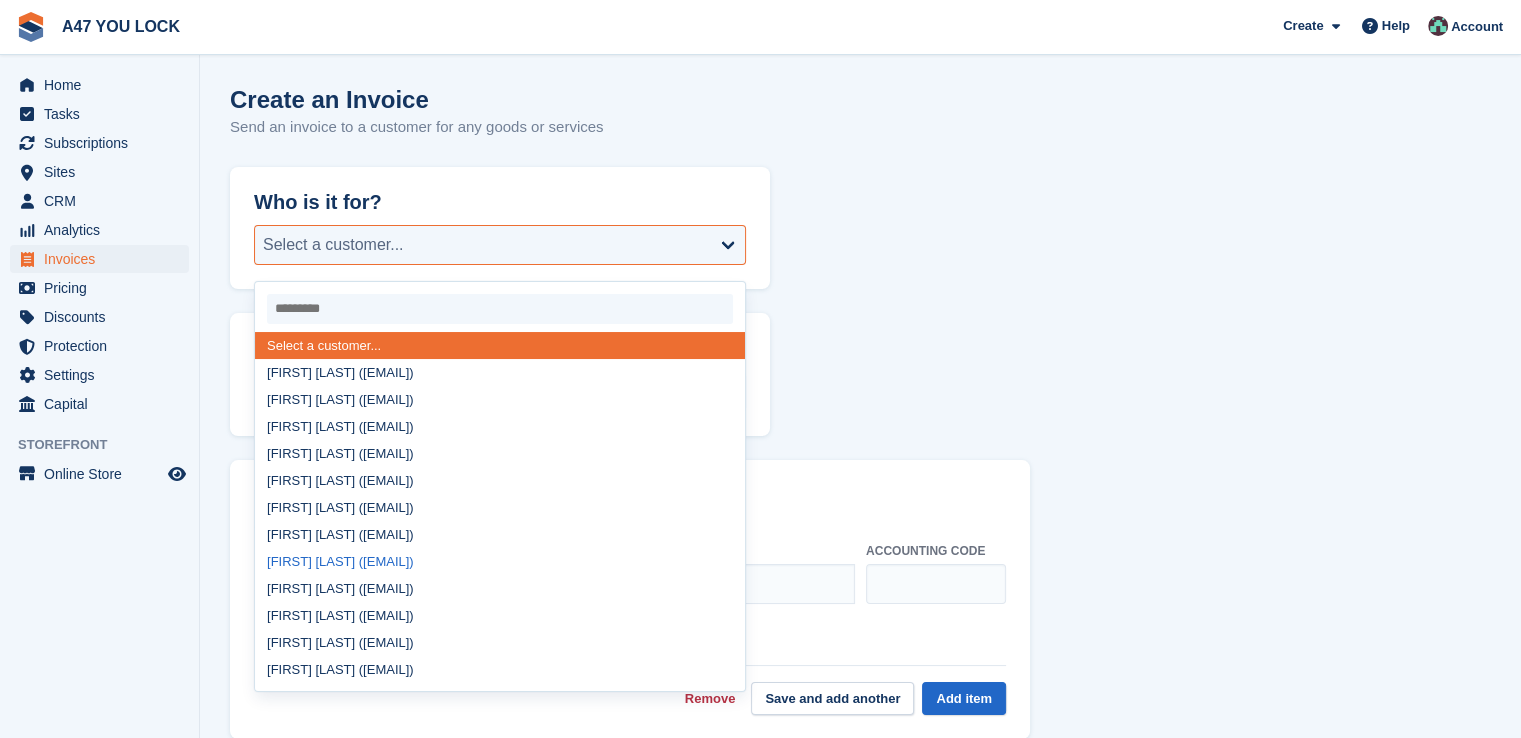 select on "******" 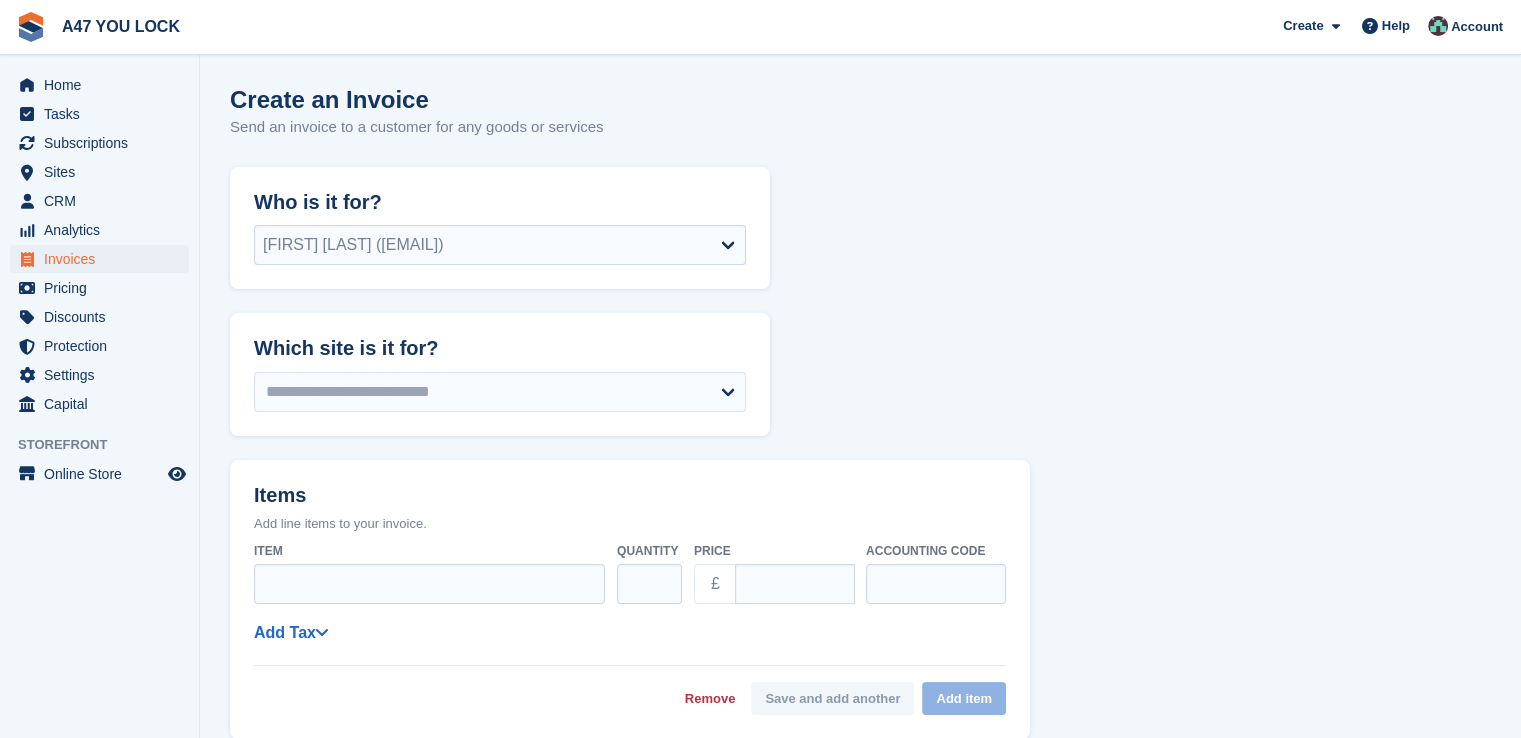 select on "******" 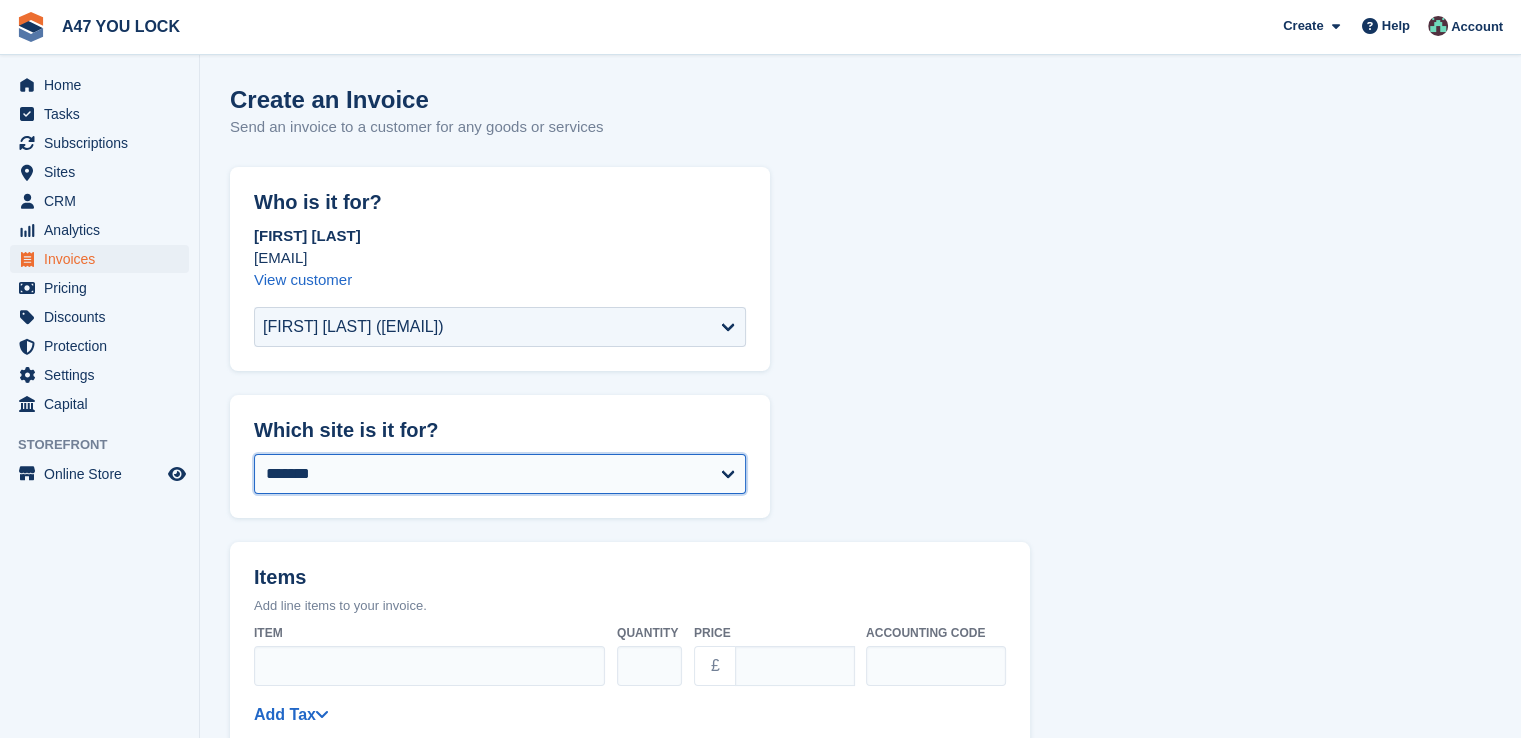 click on "**********" at bounding box center (500, 474) 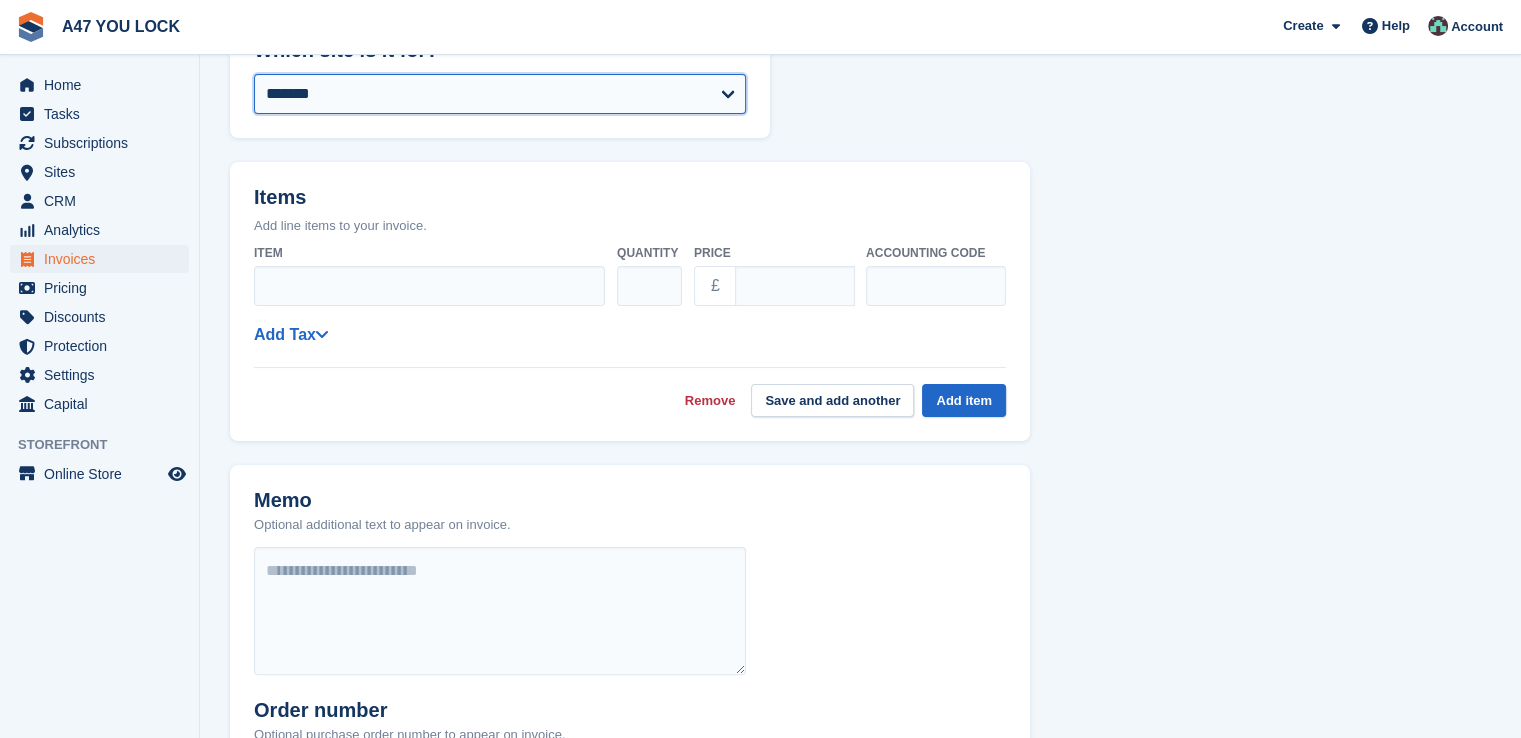 scroll, scrollTop: 400, scrollLeft: 0, axis: vertical 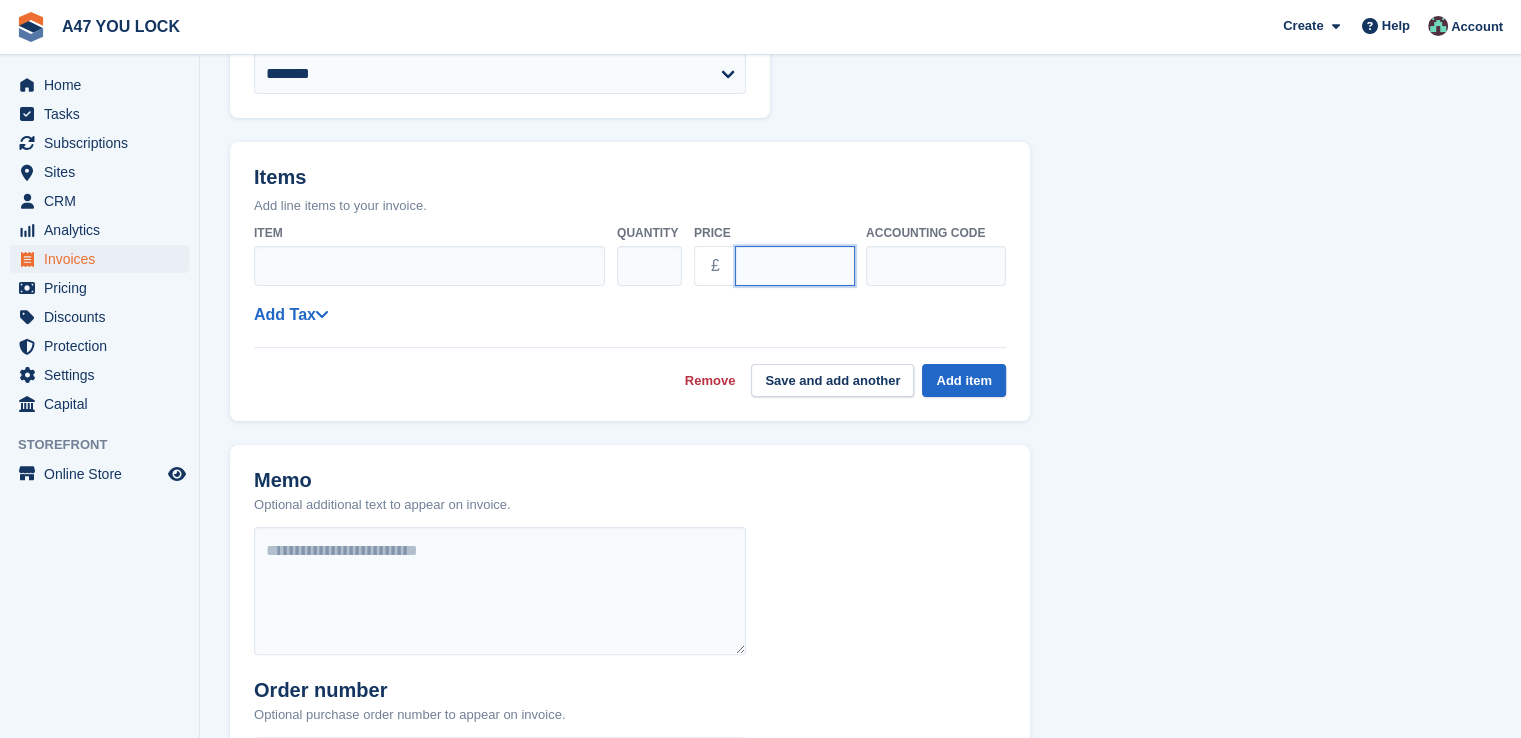 click on "****" at bounding box center [795, 266] 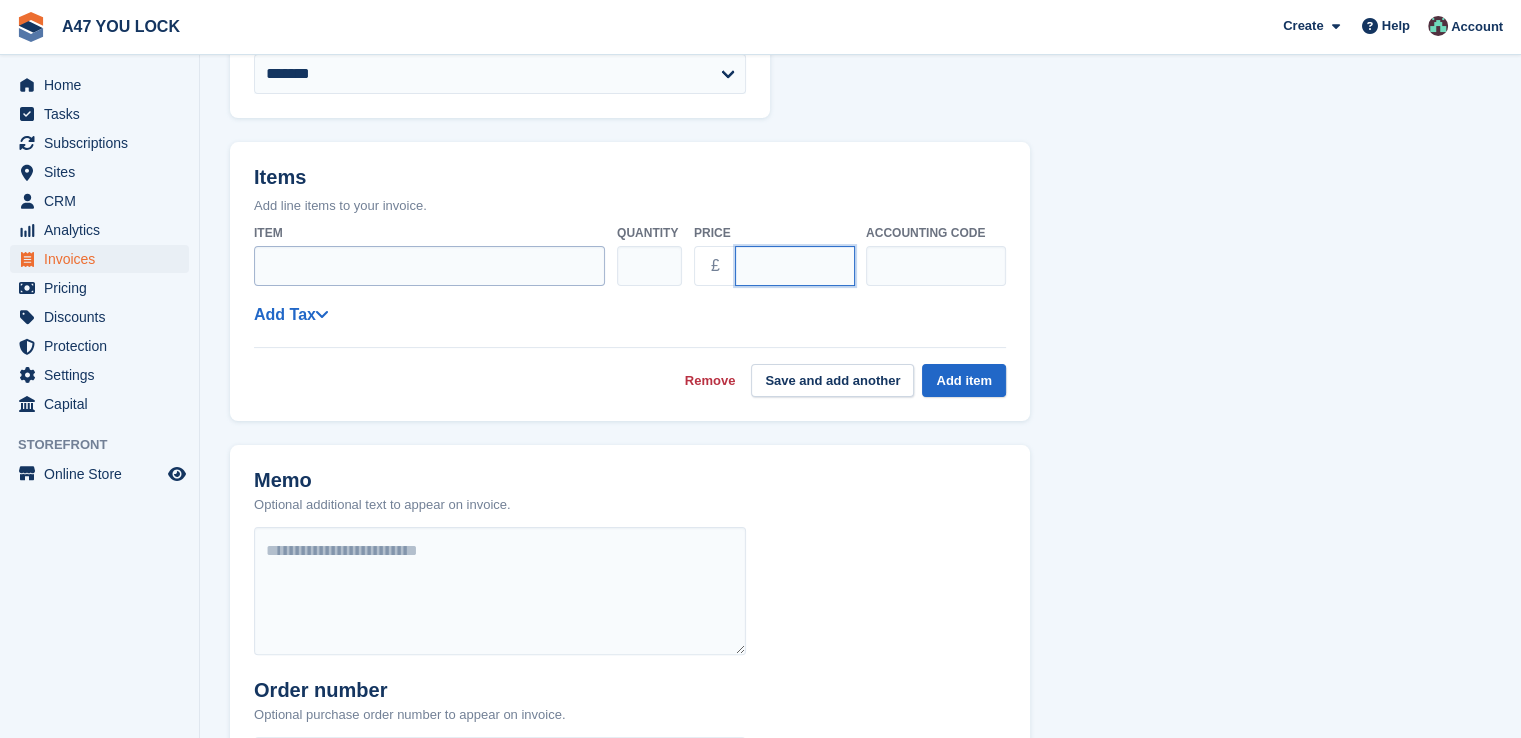type on "***" 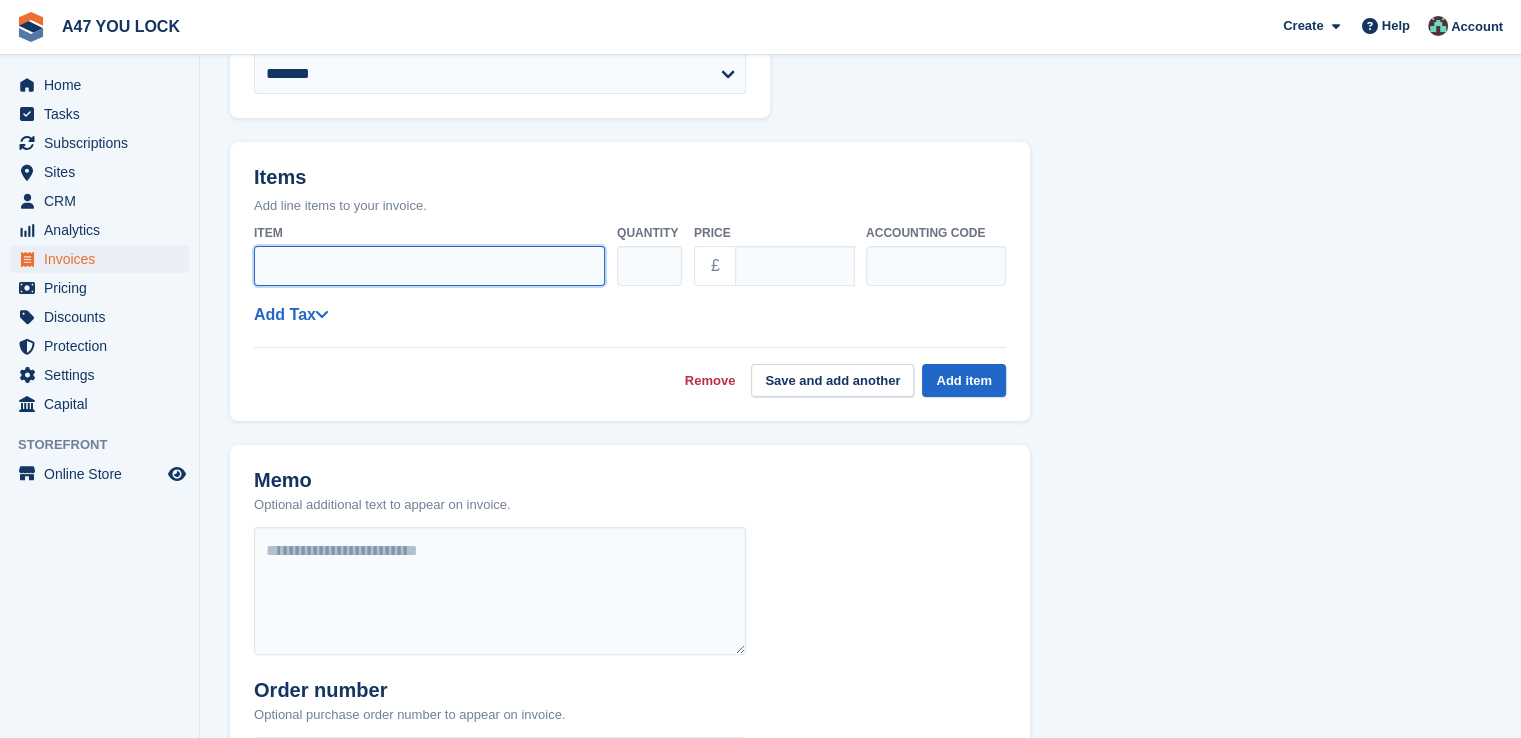 click on "Item" at bounding box center (429, 266) 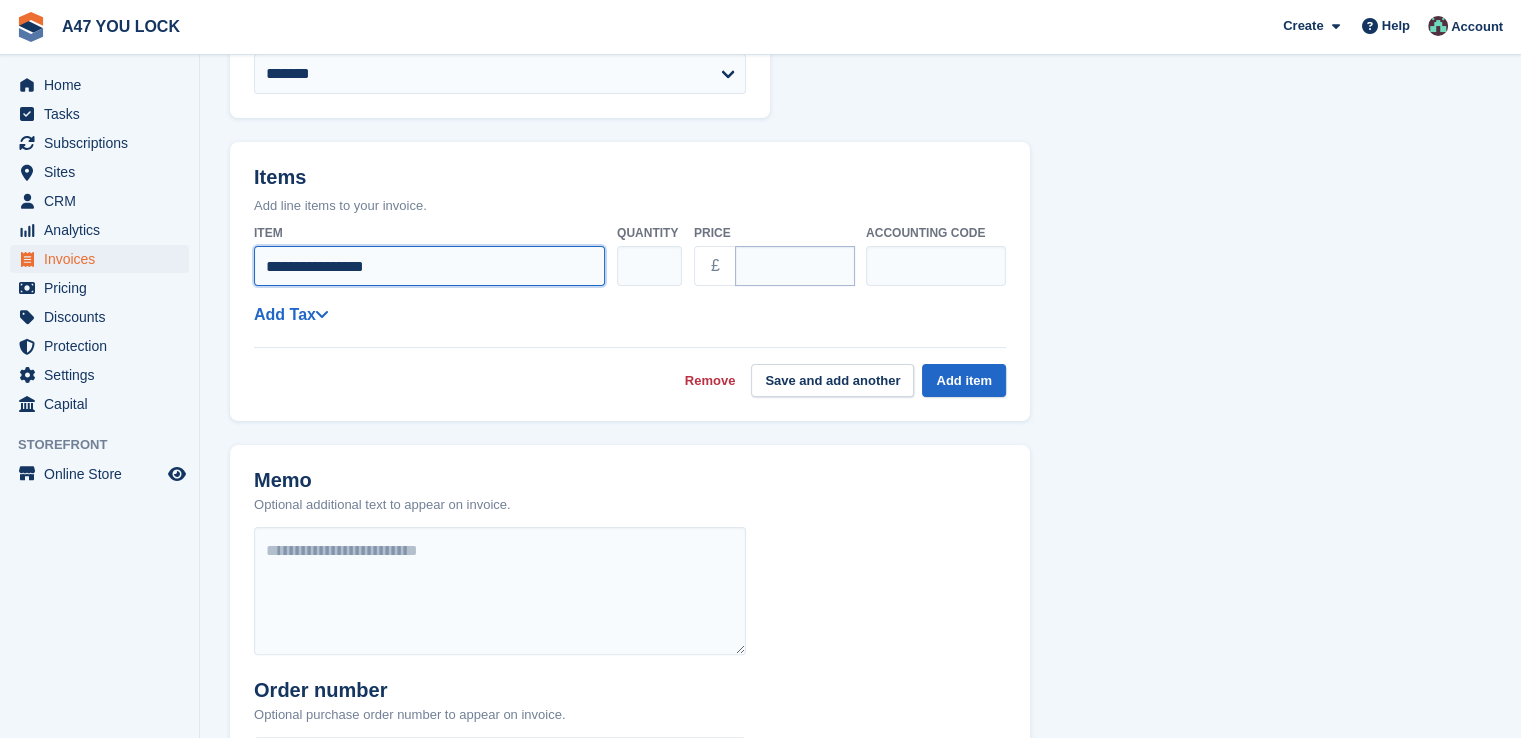type on "**********" 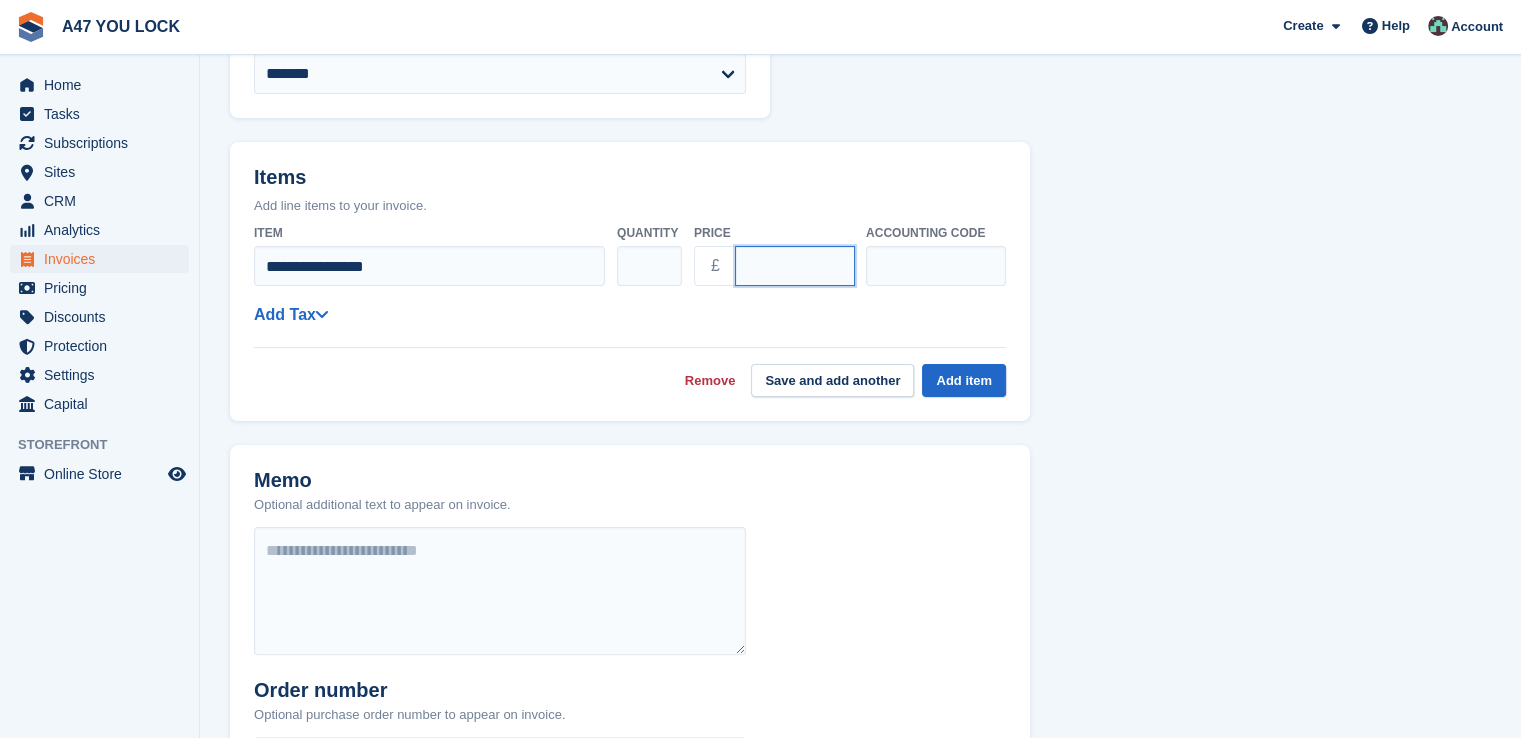 click on "***" at bounding box center (795, 266) 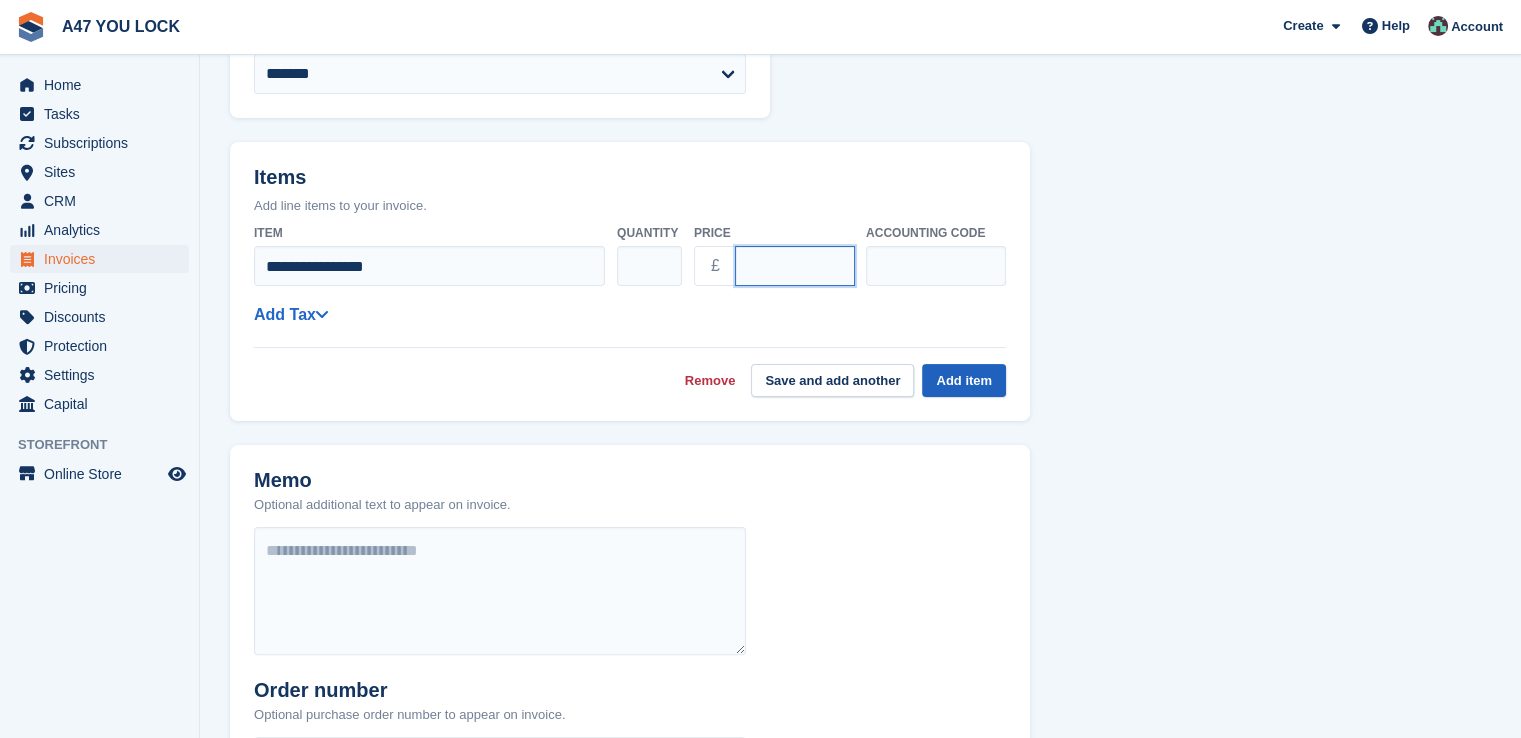 type on "**" 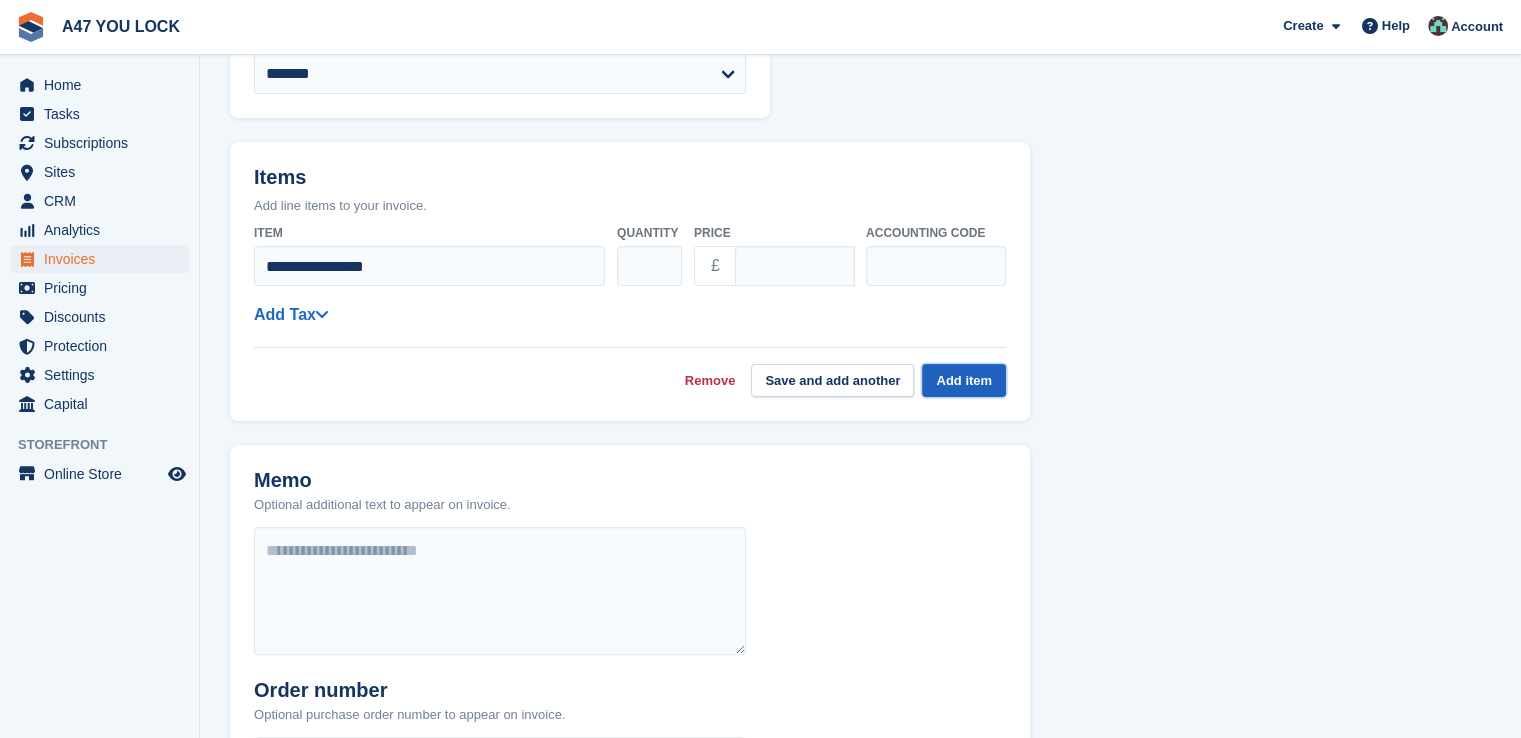 click on "Add item" at bounding box center [964, 380] 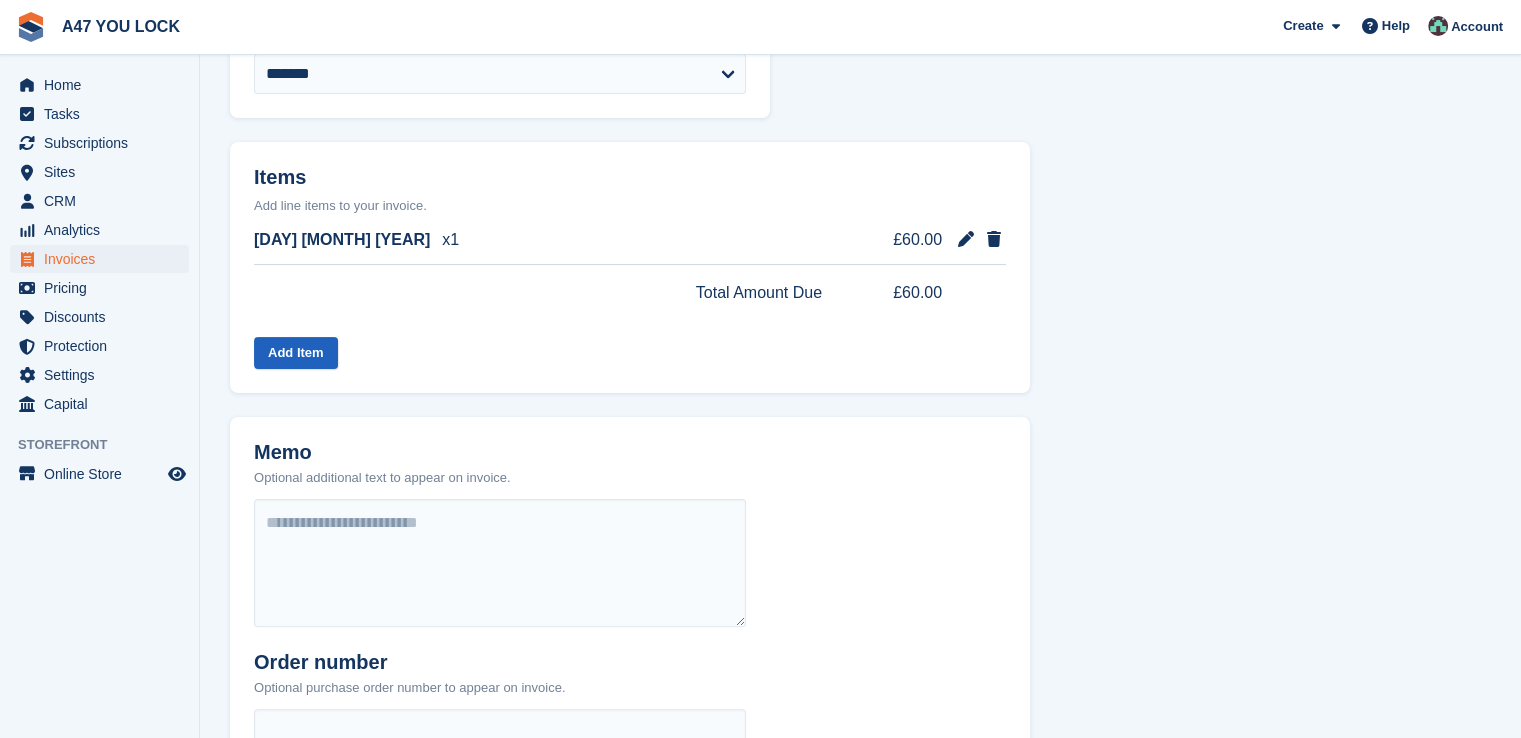 click on "Add Item" at bounding box center (296, 353) 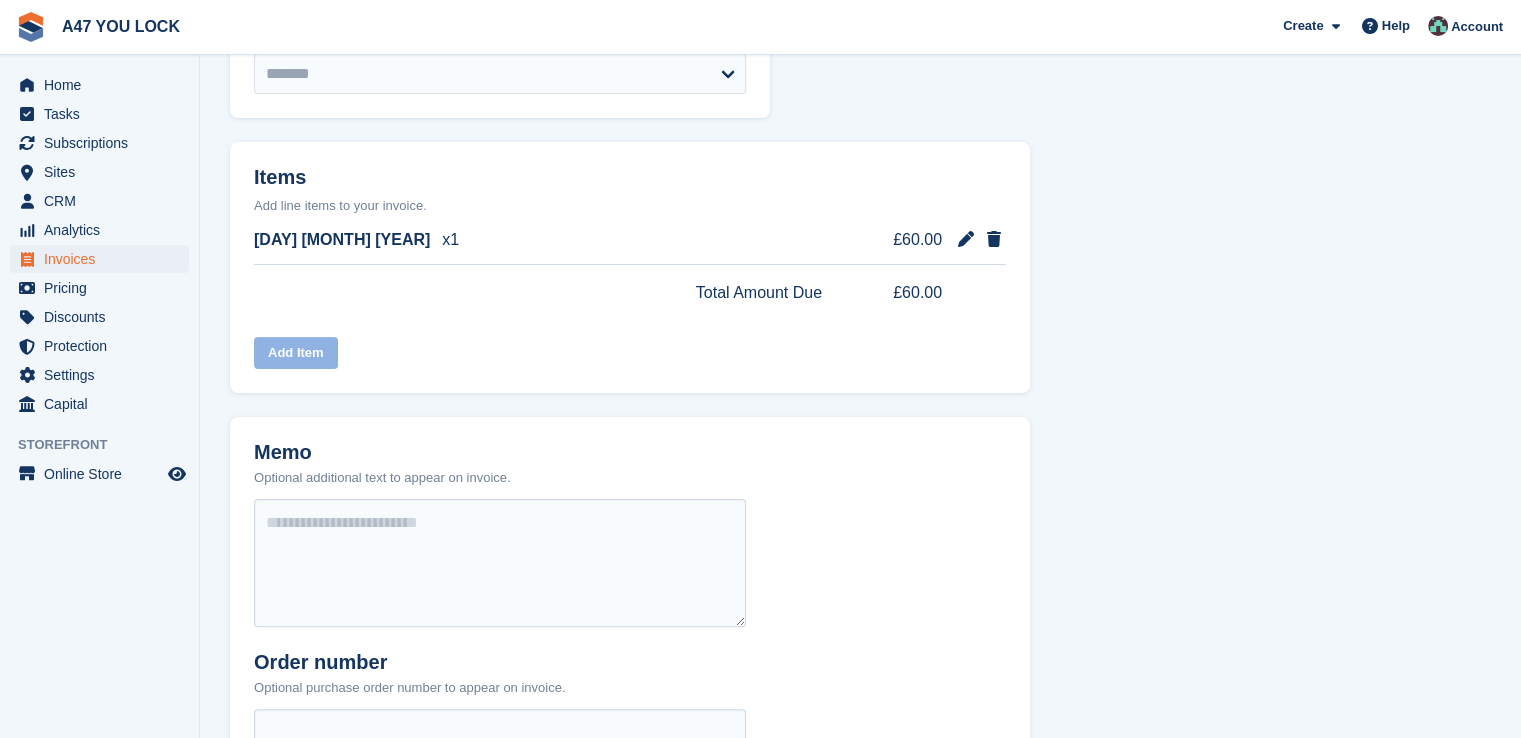select on "******" 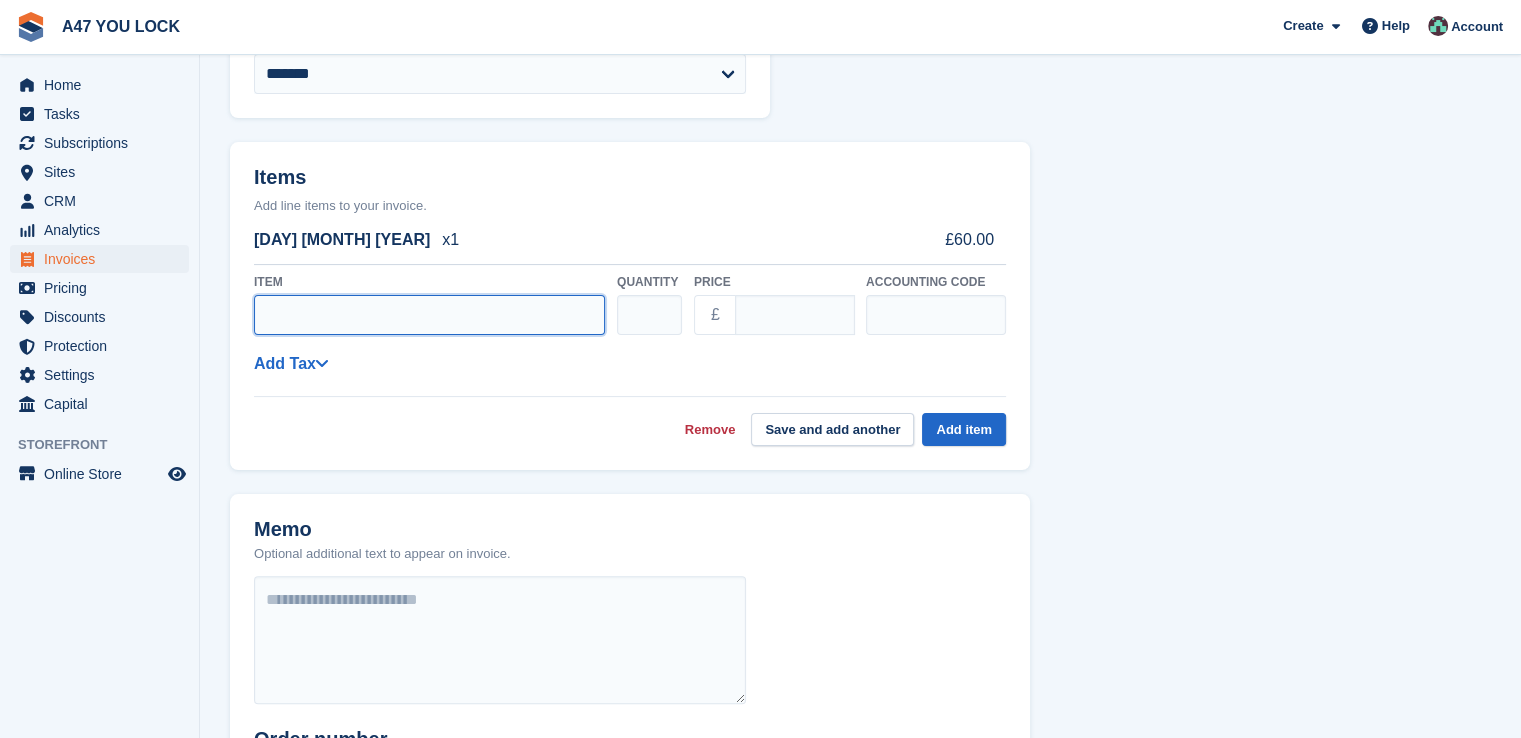 click on "Item" at bounding box center [429, 315] 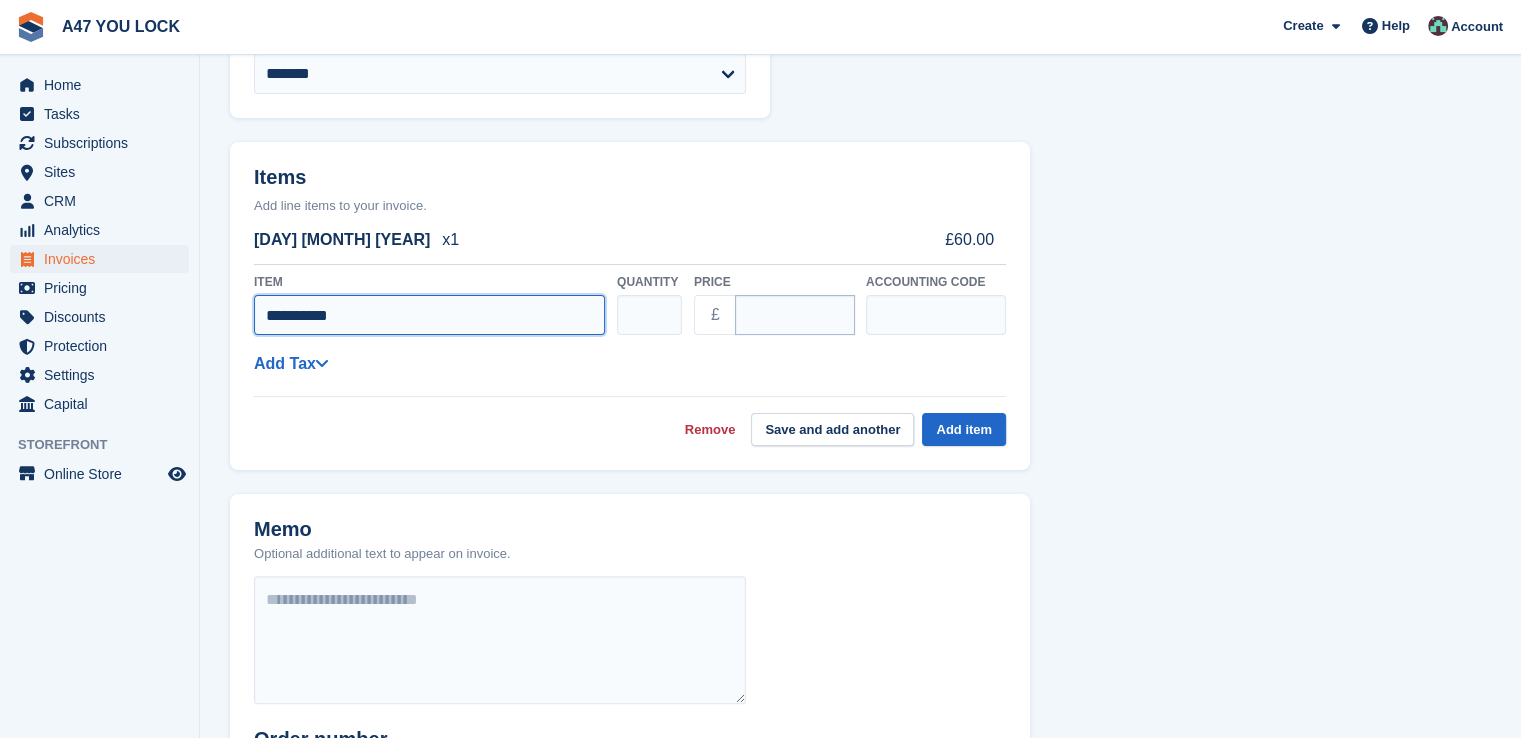 type on "*********" 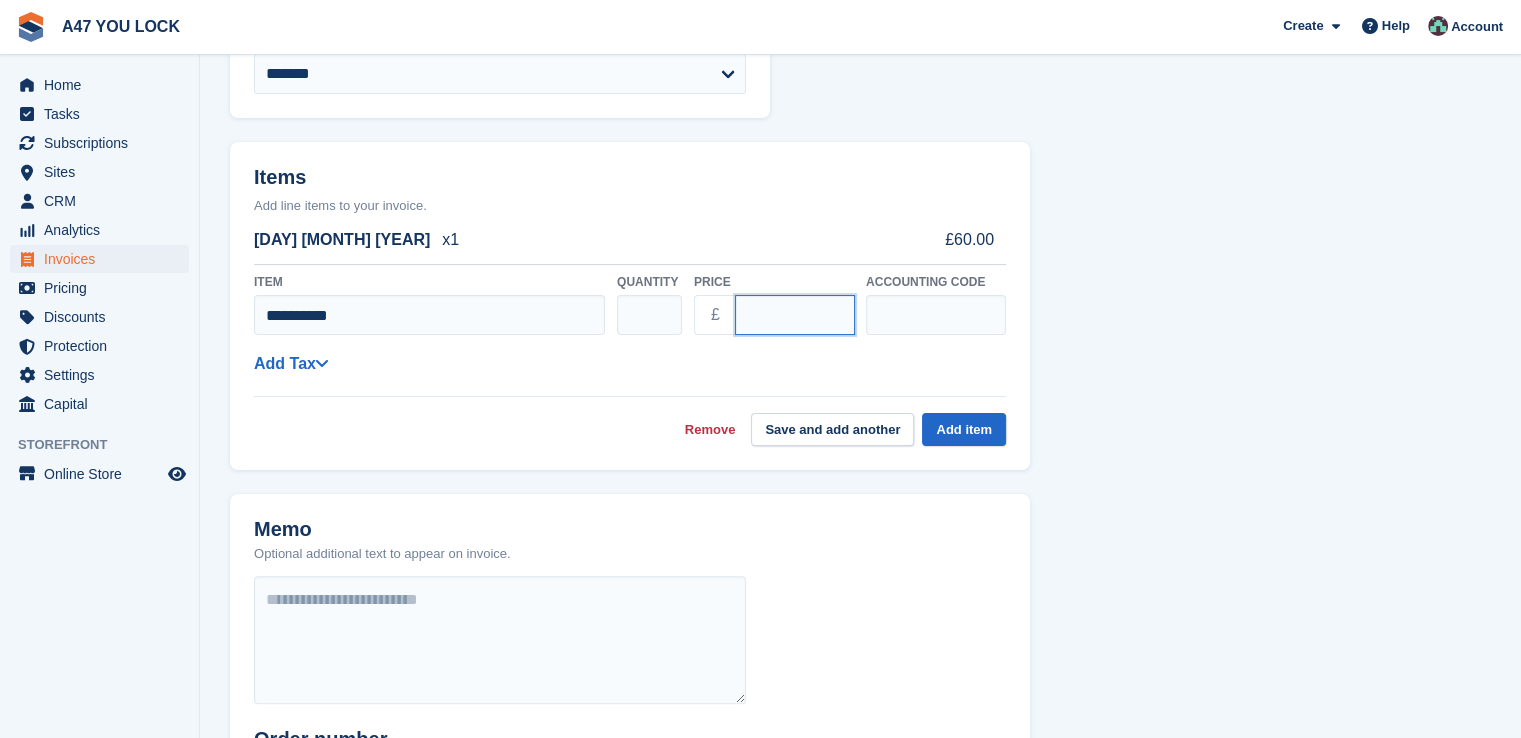 click on "****" at bounding box center [795, 315] 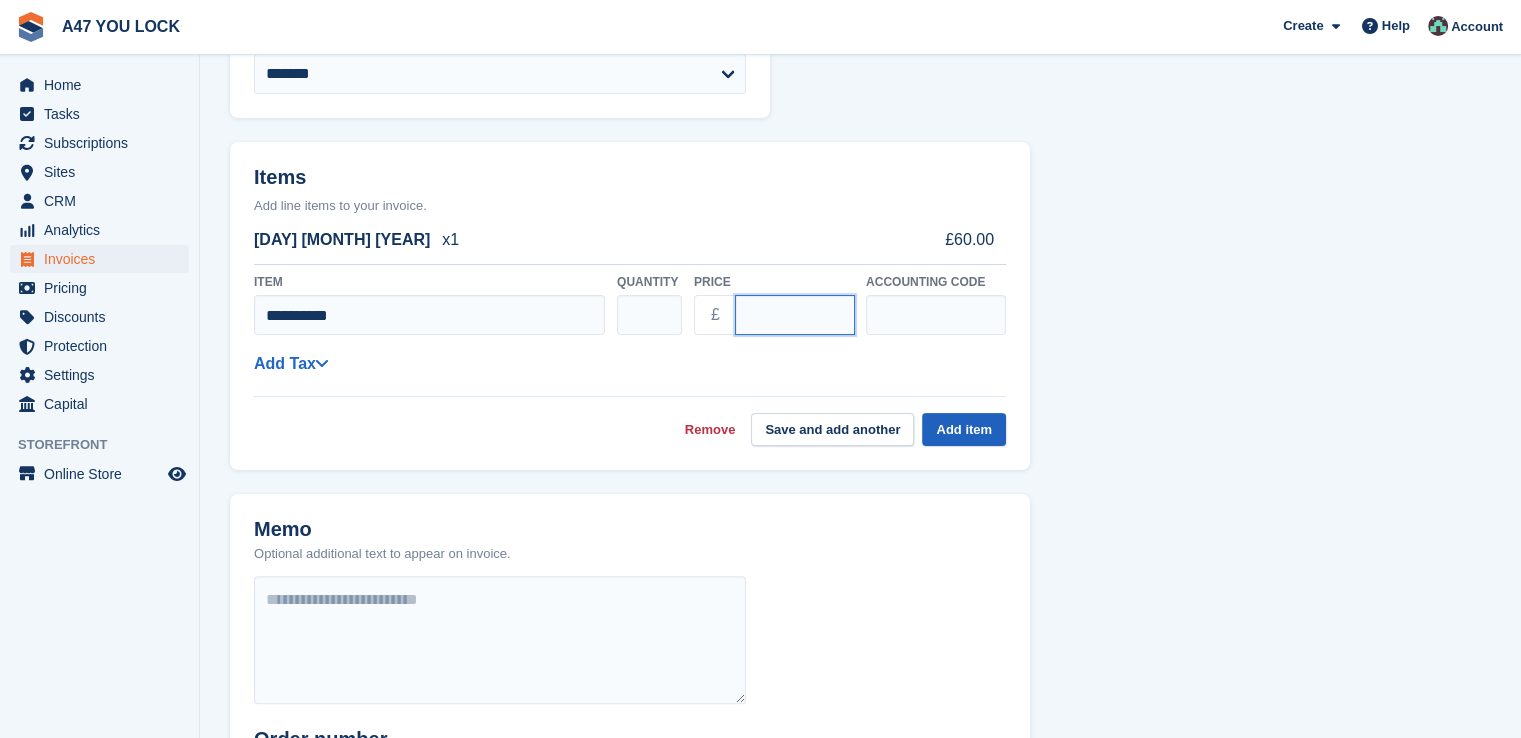 type on "***" 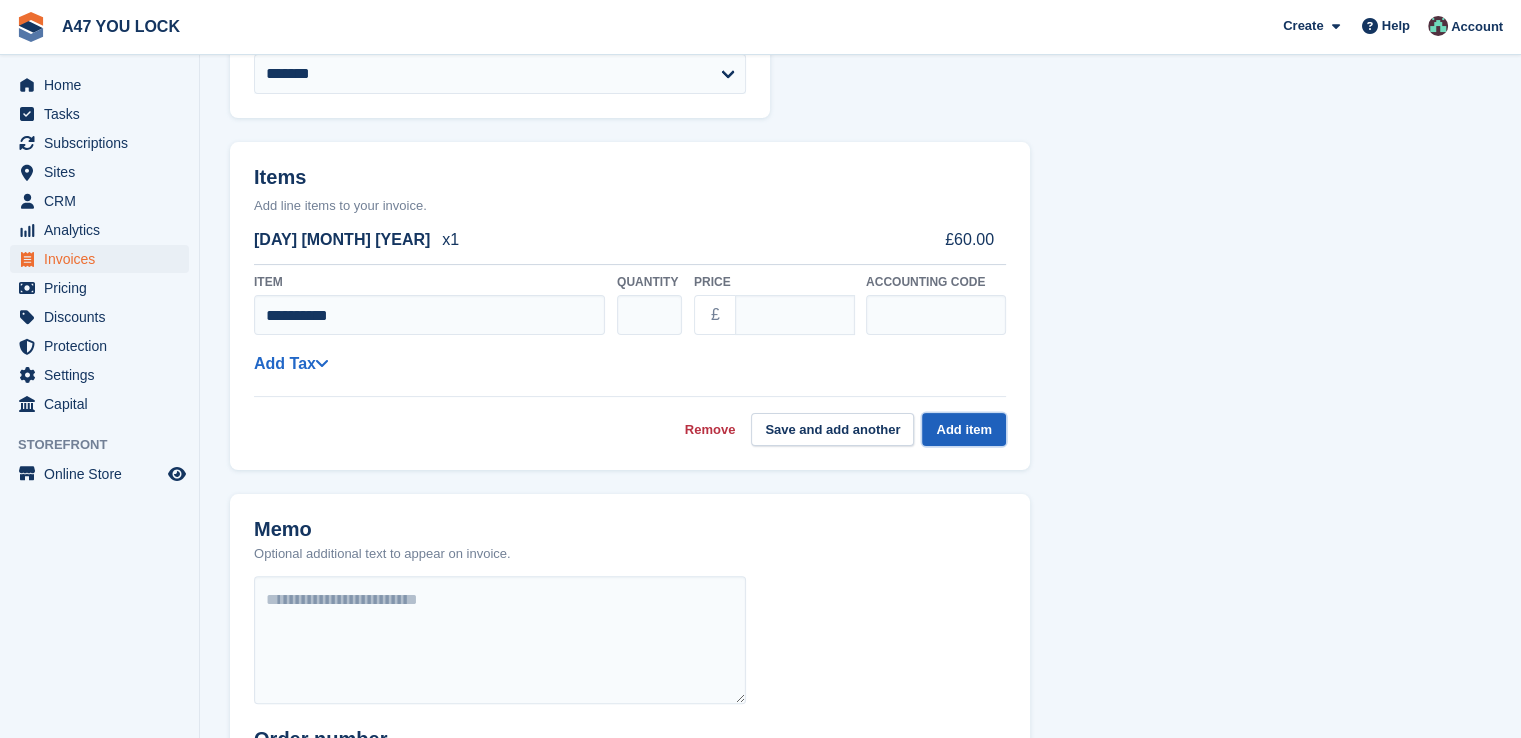 click on "Add item" at bounding box center (964, 429) 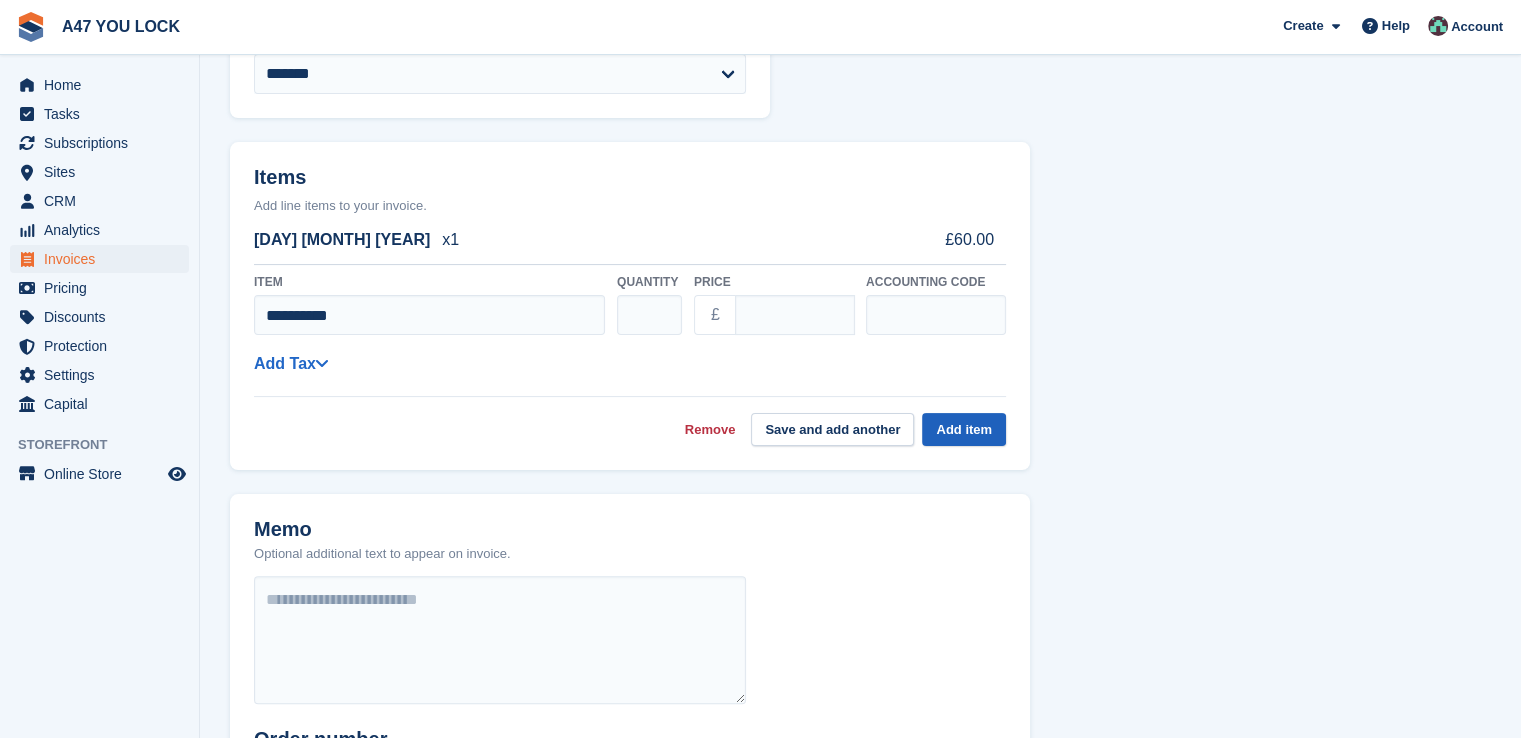 select on "******" 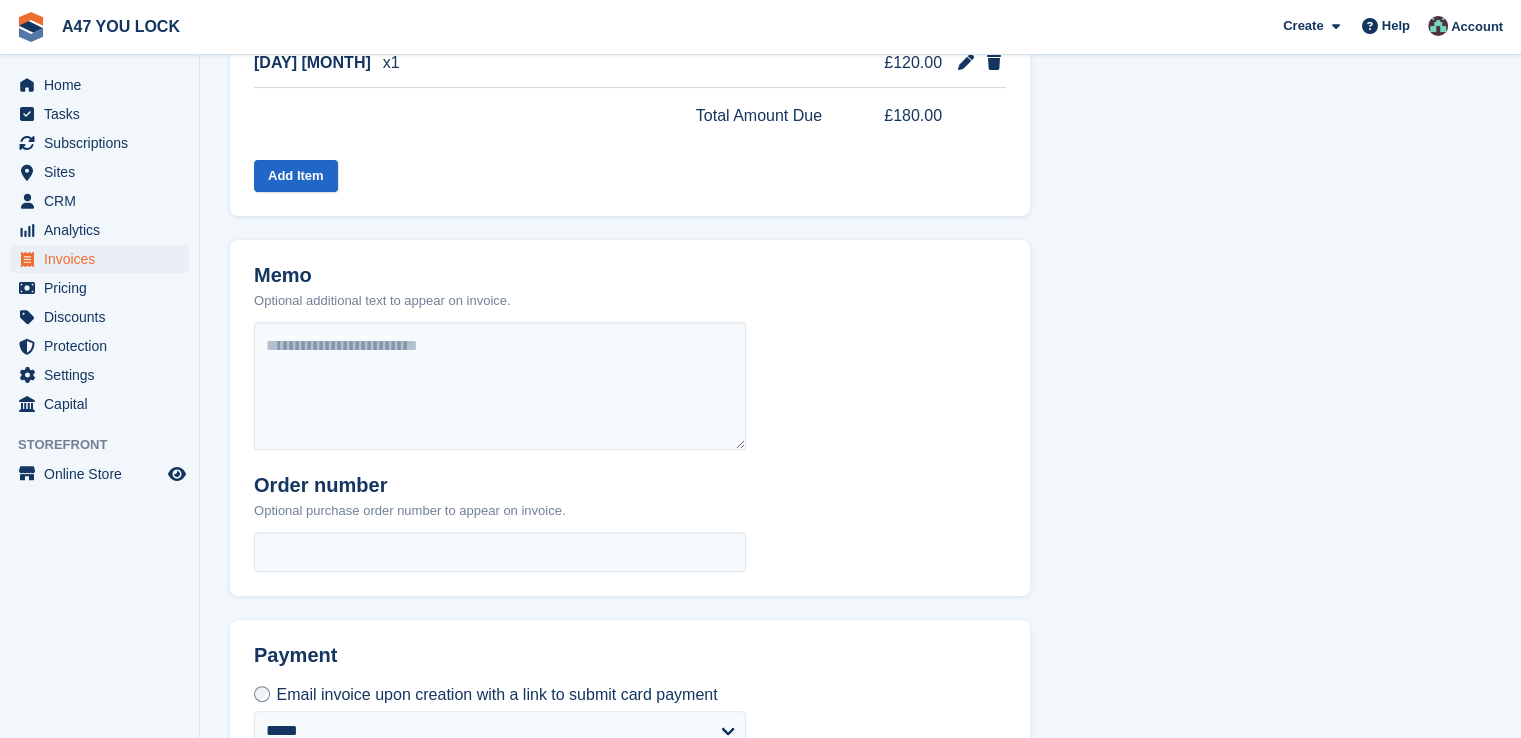 scroll, scrollTop: 665, scrollLeft: 0, axis: vertical 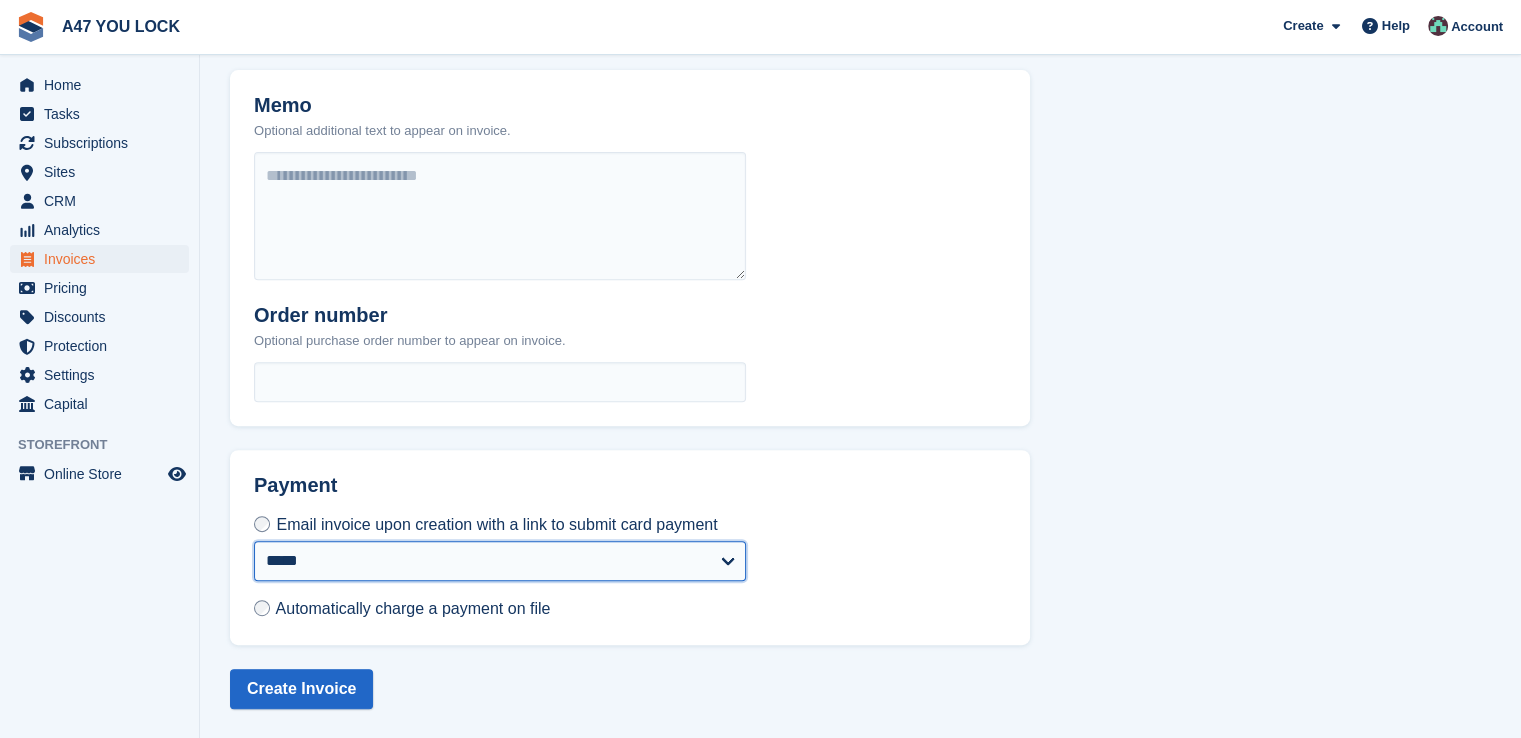 click on "**********" at bounding box center [500, 561] 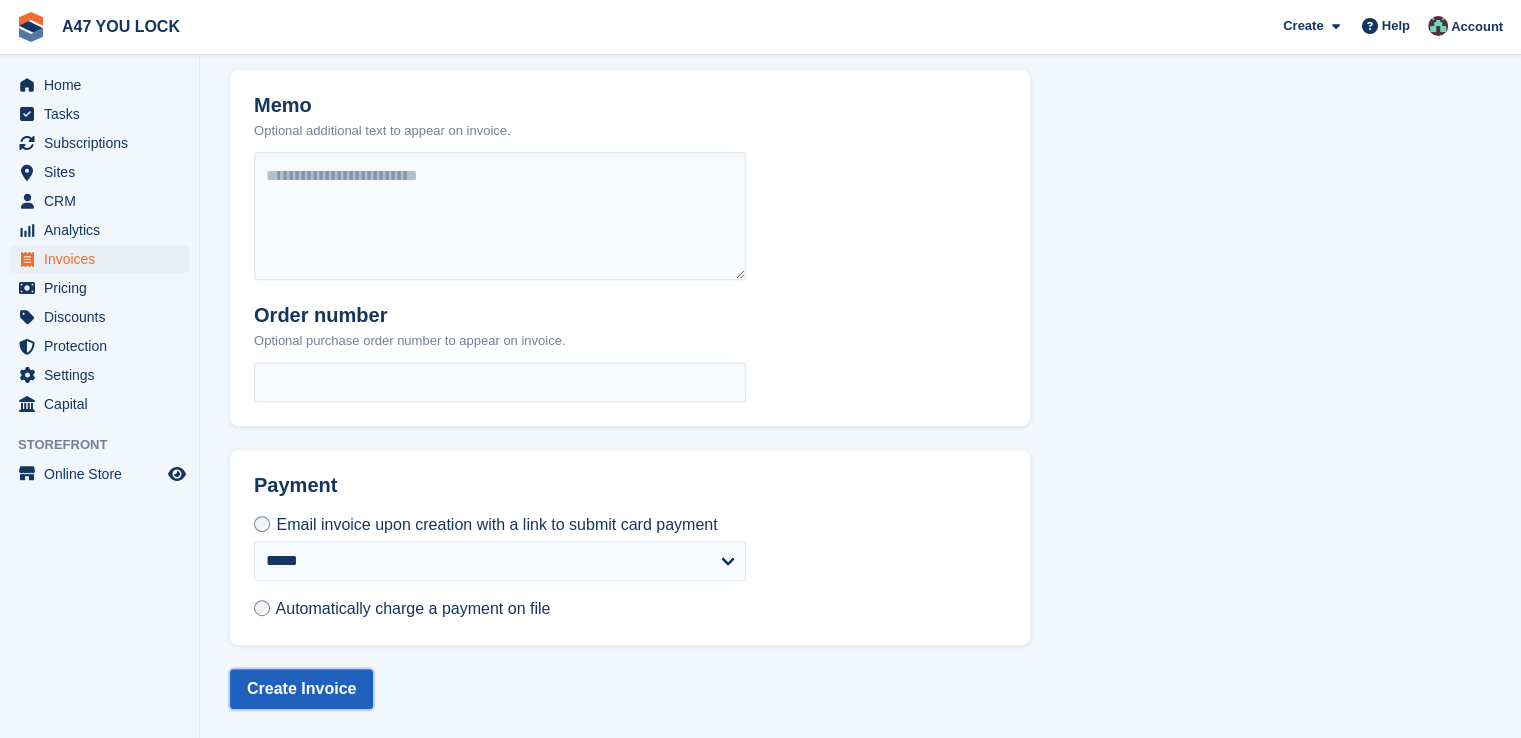 click on "Create Invoice" at bounding box center [301, 689] 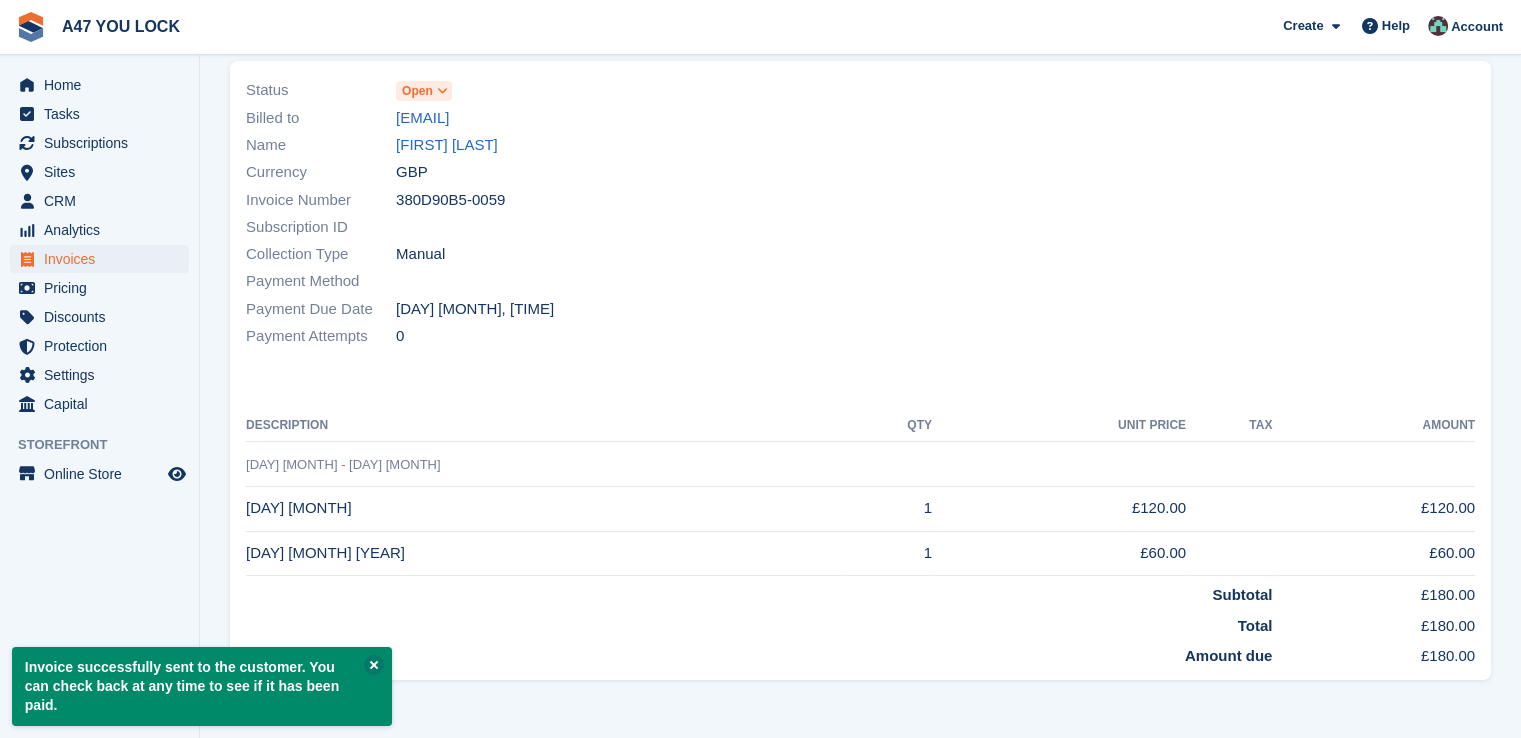 scroll, scrollTop: 0, scrollLeft: 0, axis: both 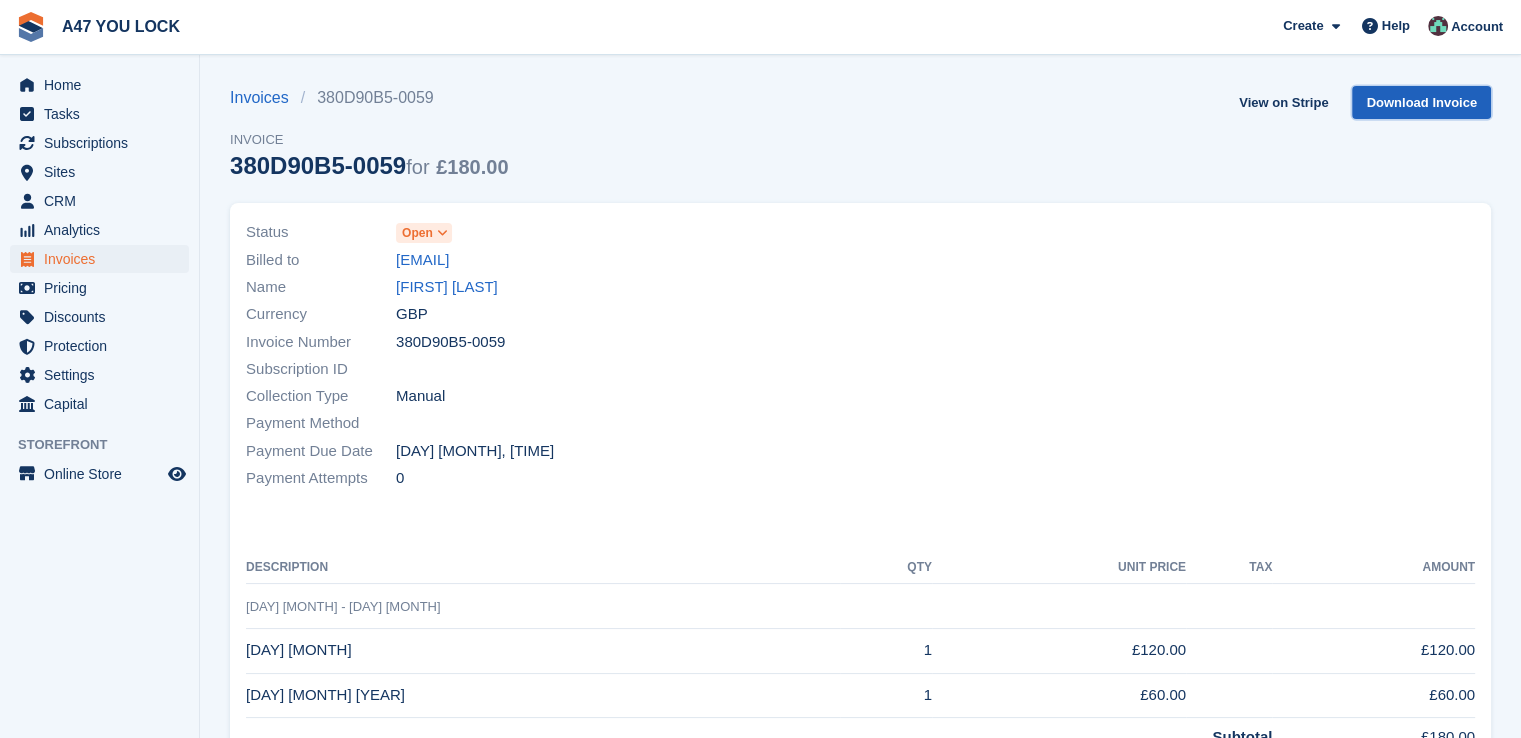 click on "Download Invoice" at bounding box center [1421, 102] 